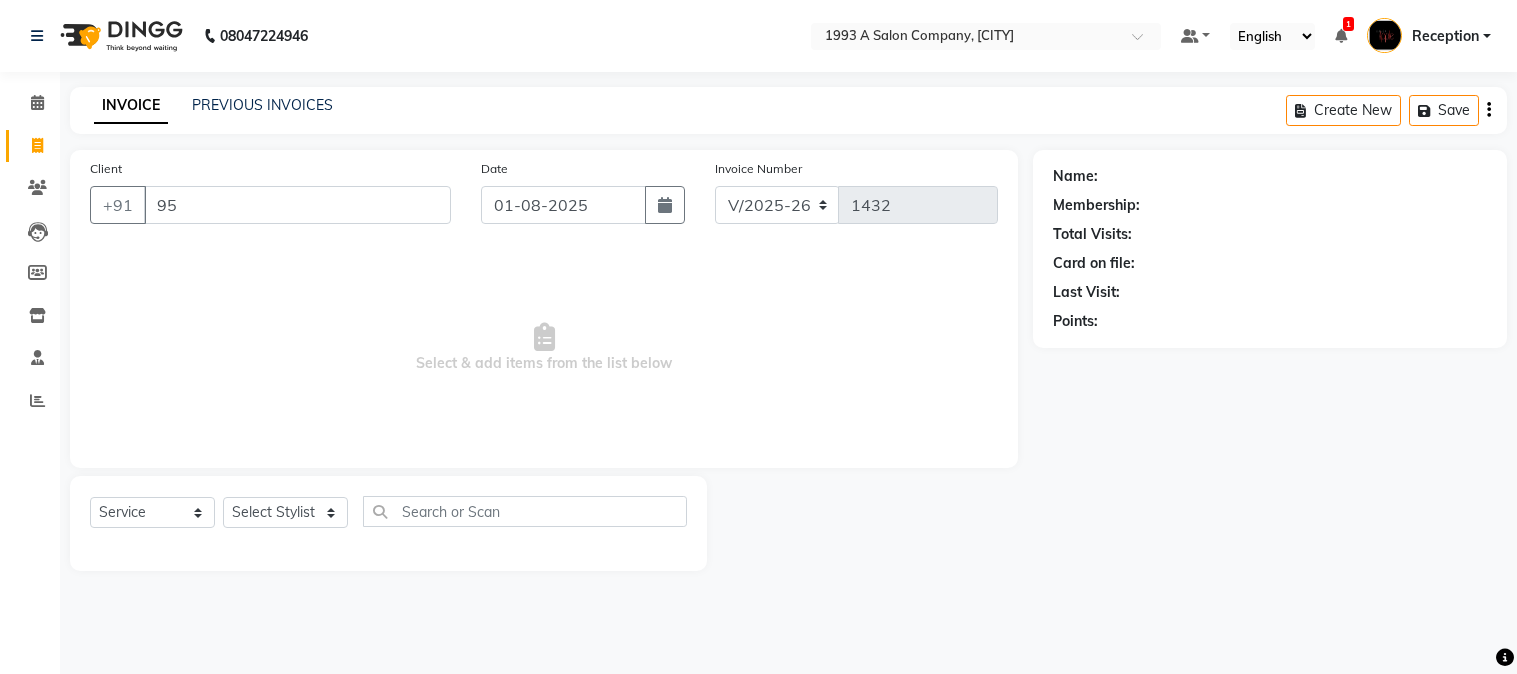 select on "144" 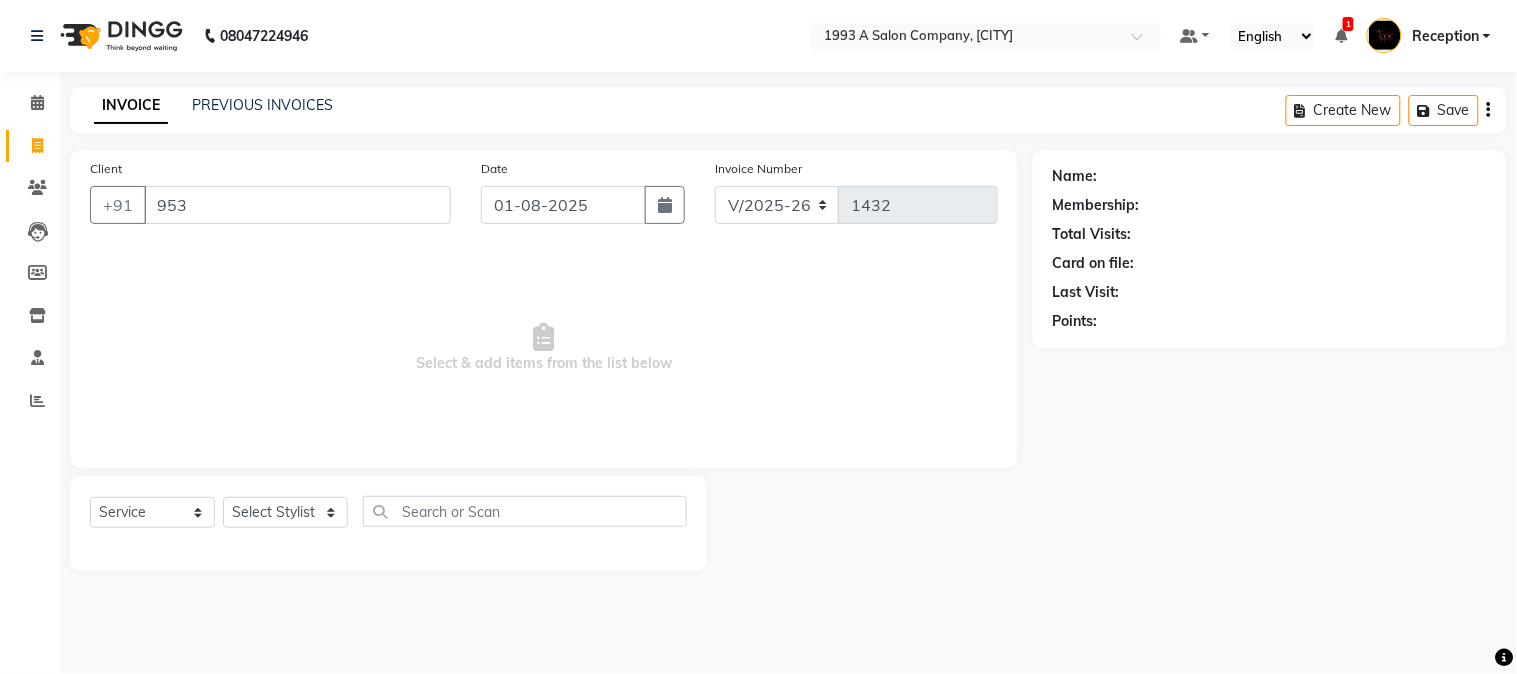 scroll, scrollTop: 0, scrollLeft: 0, axis: both 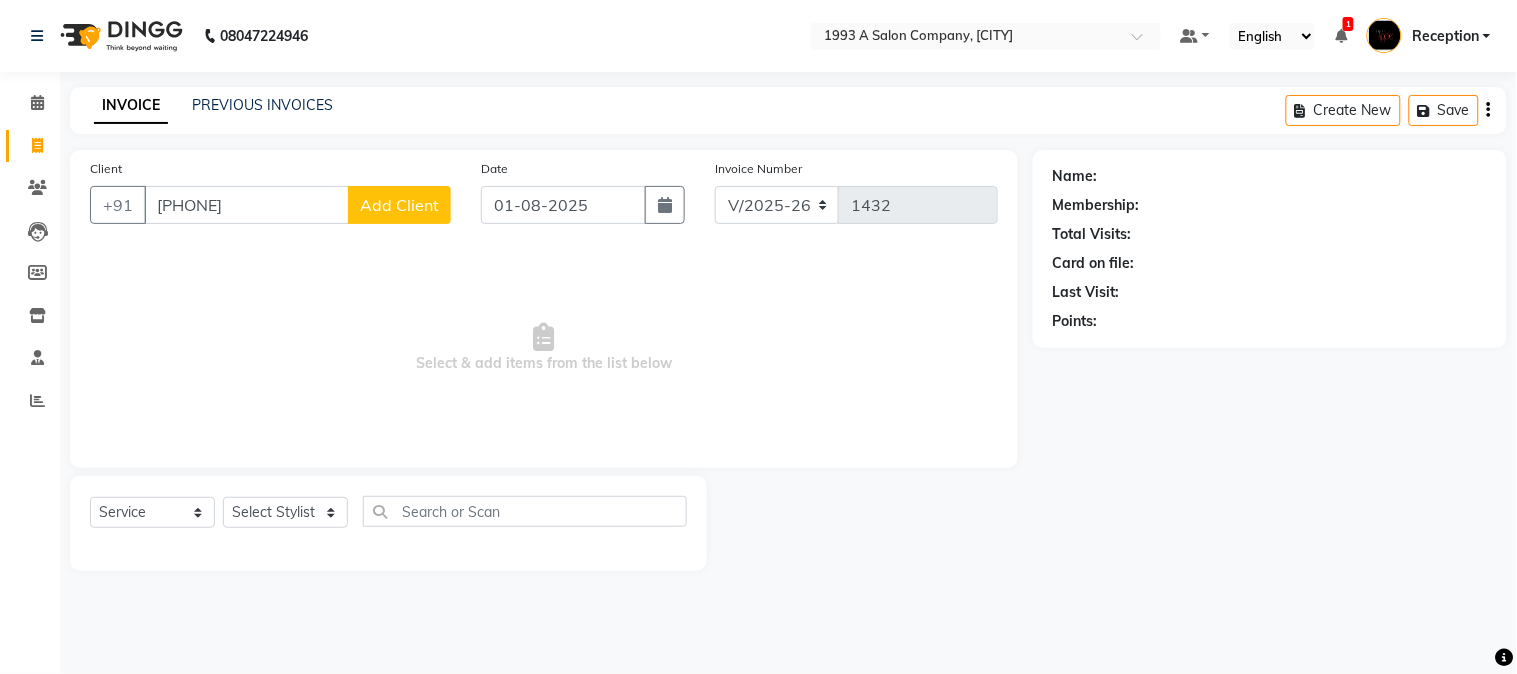 click on "[PHONE]" at bounding box center [246, 205] 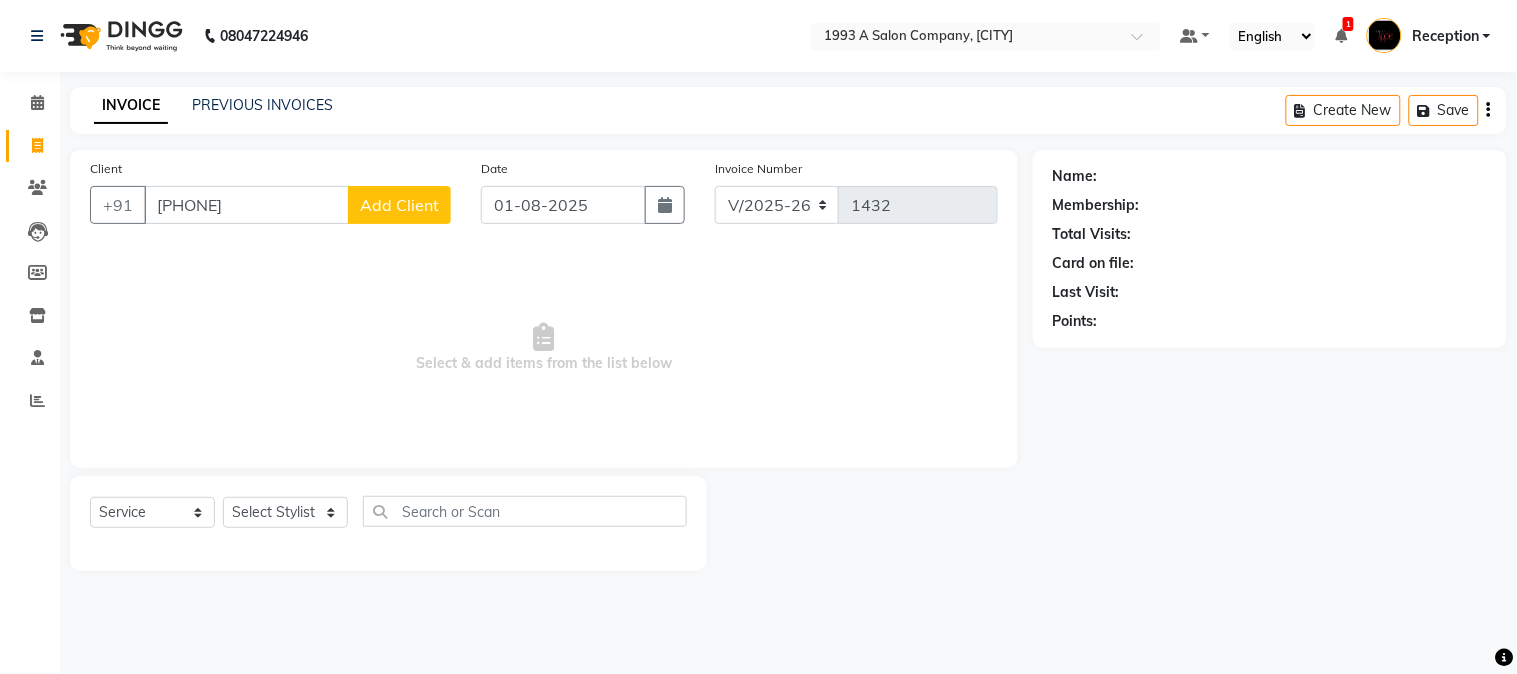 type on "[PHONE]" 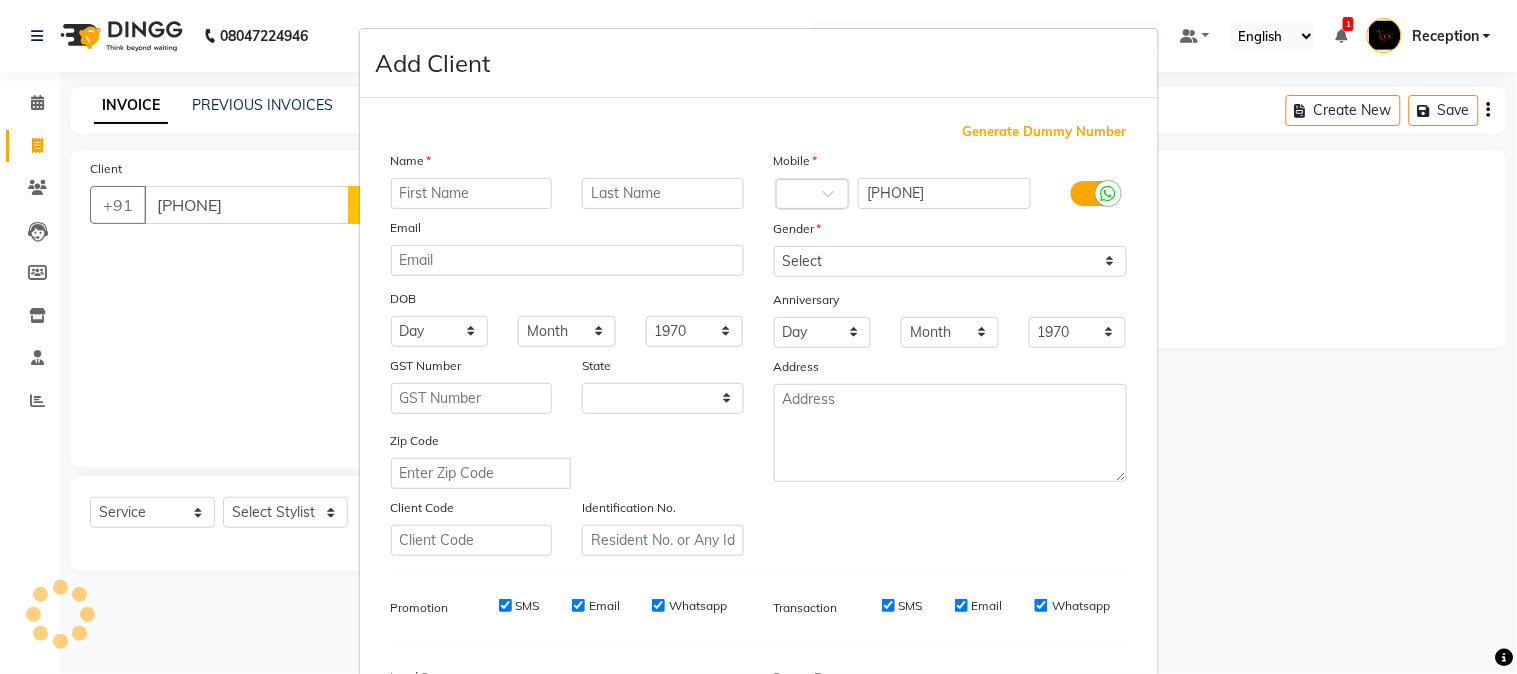 select on "22" 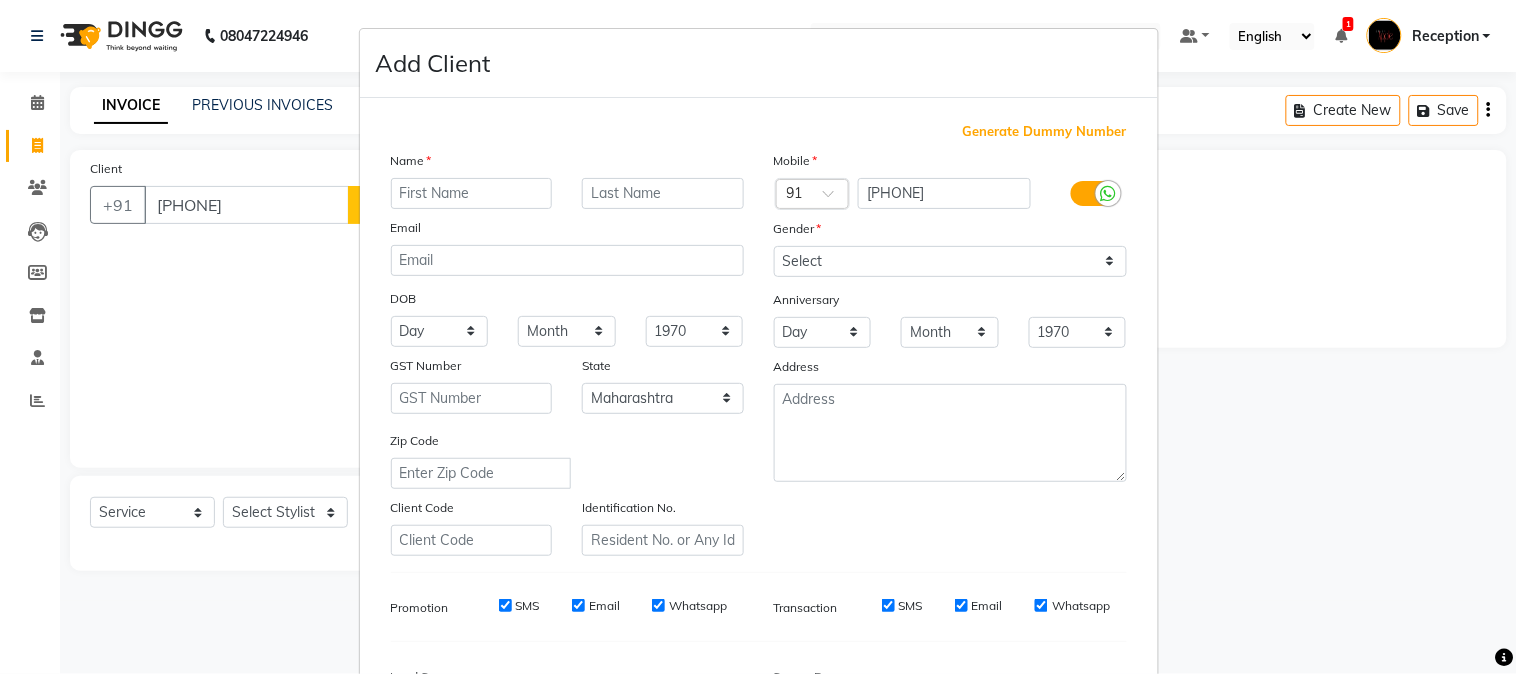 click on "Add Client Generate Dummy Number Name Email DOB Day 01 02 03 04 05 06 07 08 09 10 11 12 13 14 15 16 17 18 19 20 21 22 23 24 25 26 27 28 29 30 31 Month January February March April May June July August September October November December 1940 1941 1942 1943 1944 1945 1946 1947 1948 1949 1950 1951 1952 1953 1954 1955 1956 1957 1958 1959 1960 1961 1962 1963 1964 1965 1966 1967 1968 1969 1970 1971 1972 1973 1974 1975 1976 1977 1978 1979 1980 1981 1982 1983 1984 1985 1986 1987 1988 1989 1990 1991 1992 1993 1994 1995 1996 1997 1998 1999 2000 2001 2002 2003 2004 2005 2006 2007 2008 2009 2010 2011 2012 2013 2014 2015 2016 2017 2018 2019 2020 2021 2022 2023 2024 GST Number State Select Andaman and Nicobar Islands Andhra Pradesh Arunachal Pradesh Assam Bihar Chandigarh Chhattisgarh Dadra and Nagar Haveli Daman and Diu Delhi Goa Gujarat Haryana Himachal Pradesh Jammu and Kashmir Jharkhand Karnataka Kerala Lakshadweep Madhya Pradesh Maharashtra Manipur Meghalaya Mizoram Nagaland Odisha Pondicherry Punjab Rajasthan Sikkim" at bounding box center [758, 337] 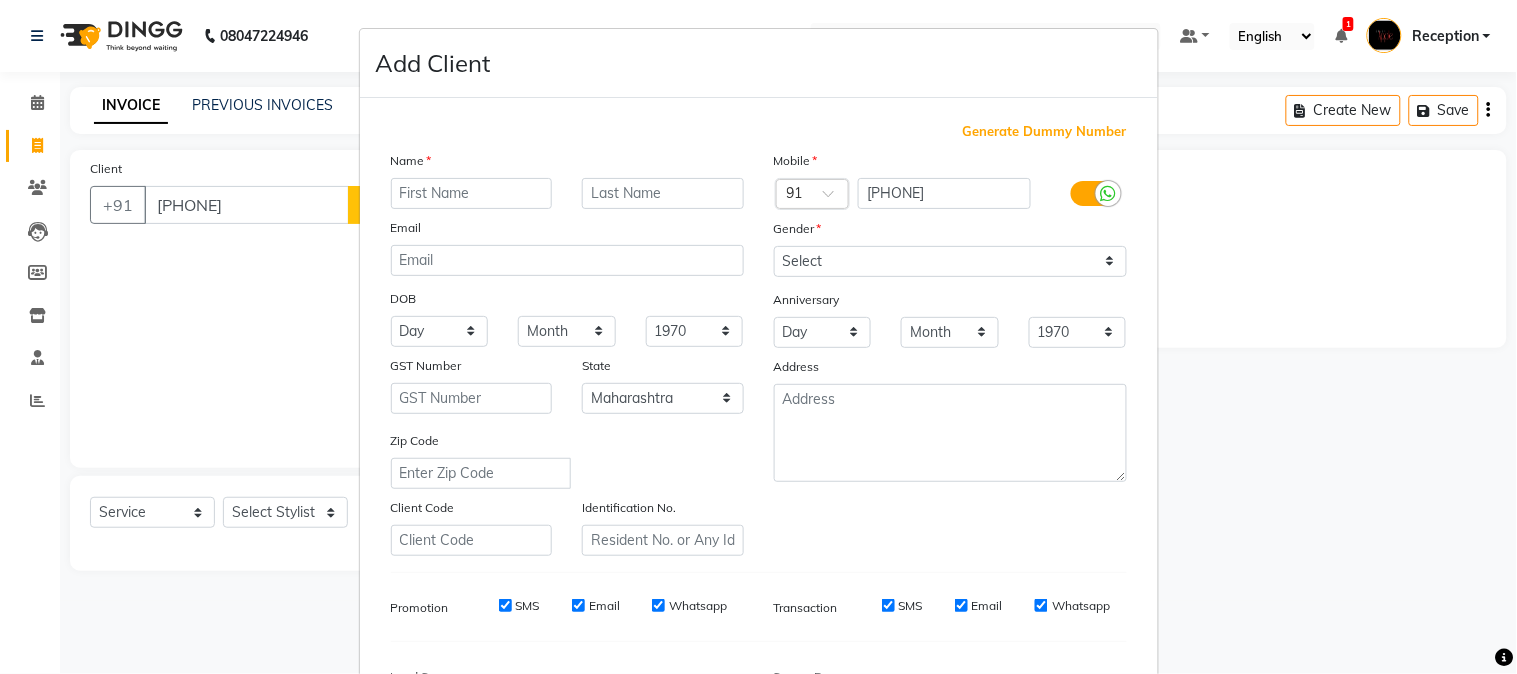 click on "Add Client Generate Dummy Number Name Email DOB Day 01 02 03 04 05 06 07 08 09 10 11 12 13 14 15 16 17 18 19 20 21 22 23 24 25 26 27 28 29 30 31 Month January February March April May June July August September October November December 1940 1941 1942 1943 1944 1945 1946 1947 1948 1949 1950 1951 1952 1953 1954 1955 1956 1957 1958 1959 1960 1961 1962 1963 1964 1965 1966 1967 1968 1969 1970 1971 1972 1973 1974 1975 1976 1977 1978 1979 1980 1981 1982 1983 1984 1985 1986 1987 1988 1989 1990 1991 1992 1993 1994 1995 1996 1997 1998 1999 2000 2001 2002 2003 2004 2005 2006 2007 2008 2009 2010 2011 2012 2013 2014 2015 2016 2017 2018 2019 2020 2021 2022 2023 2024 GST Number State Select Andaman and Nicobar Islands Andhra Pradesh Arunachal Pradesh Assam Bihar Chandigarh Chhattisgarh Dadra and Nagar Haveli Daman and Diu Delhi Goa Gujarat Haryana Himachal Pradesh Jammu and Kashmir Jharkhand Karnataka Kerala Lakshadweep Madhya Pradesh Maharashtra Manipur Meghalaya Mizoram Nagaland Odisha Pondicherry Punjab Rajasthan Sikkim" at bounding box center (758, 337) 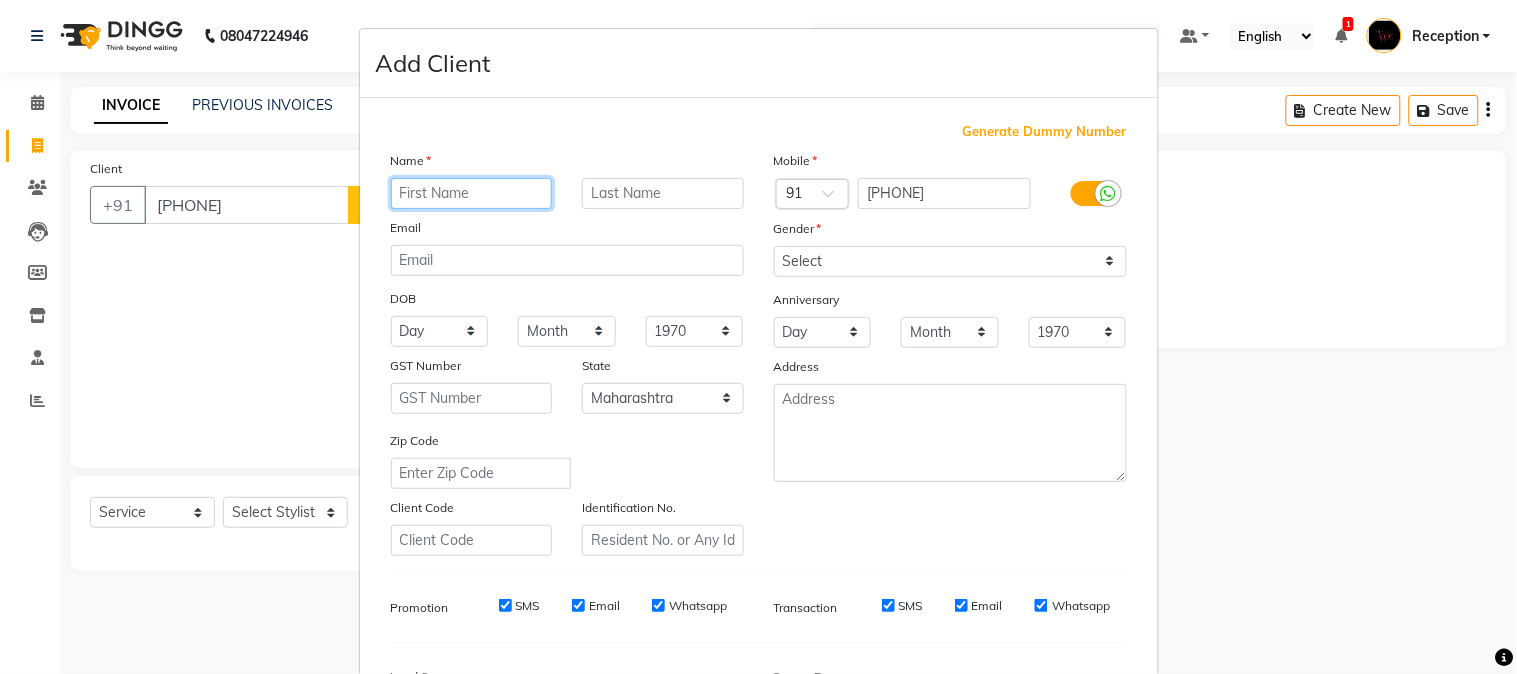 click at bounding box center [472, 193] 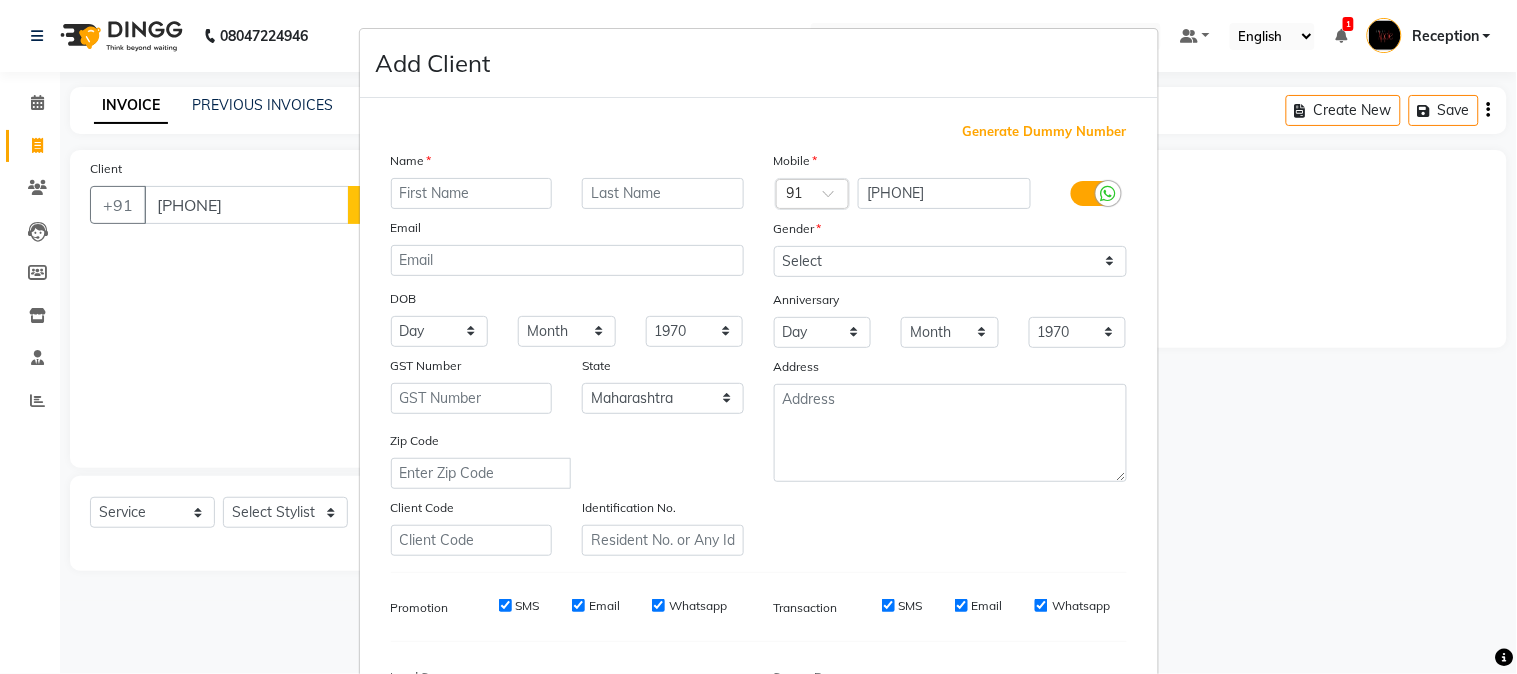 click on "Add Client Generate Dummy Number Name Email DOB Day 01 02 03 04 05 06 07 08 09 10 11 12 13 14 15 16 17 18 19 20 21 22 23 24 25 26 27 28 29 30 31 Month January February March April May June July August September October November December 1940 1941 1942 1943 1944 1945 1946 1947 1948 1949 1950 1951 1952 1953 1954 1955 1956 1957 1958 1959 1960 1961 1962 1963 1964 1965 1966 1967 1968 1969 1970 1971 1972 1973 1974 1975 1976 1977 1978 1979 1980 1981 1982 1983 1984 1985 1986 1987 1988 1989 1990 1991 1992 1993 1994 1995 1996 1997 1998 1999 2000 2001 2002 2003 2004 2005 2006 2007 2008 2009 2010 2011 2012 2013 2014 2015 2016 2017 2018 2019 2020 2021 2022 2023 2024 GST Number State Select Andaman and Nicobar Islands Andhra Pradesh Arunachal Pradesh Assam Bihar Chandigarh Chhattisgarh Dadra and Nagar Haveli Daman and Diu Delhi Goa Gujarat Haryana Himachal Pradesh Jammu and Kashmir Jharkhand Karnataka Kerala Lakshadweep Madhya Pradesh Maharashtra Manipur Meghalaya Mizoram Nagaland Odisha Pondicherry Punjab Rajasthan Sikkim" at bounding box center (758, 337) 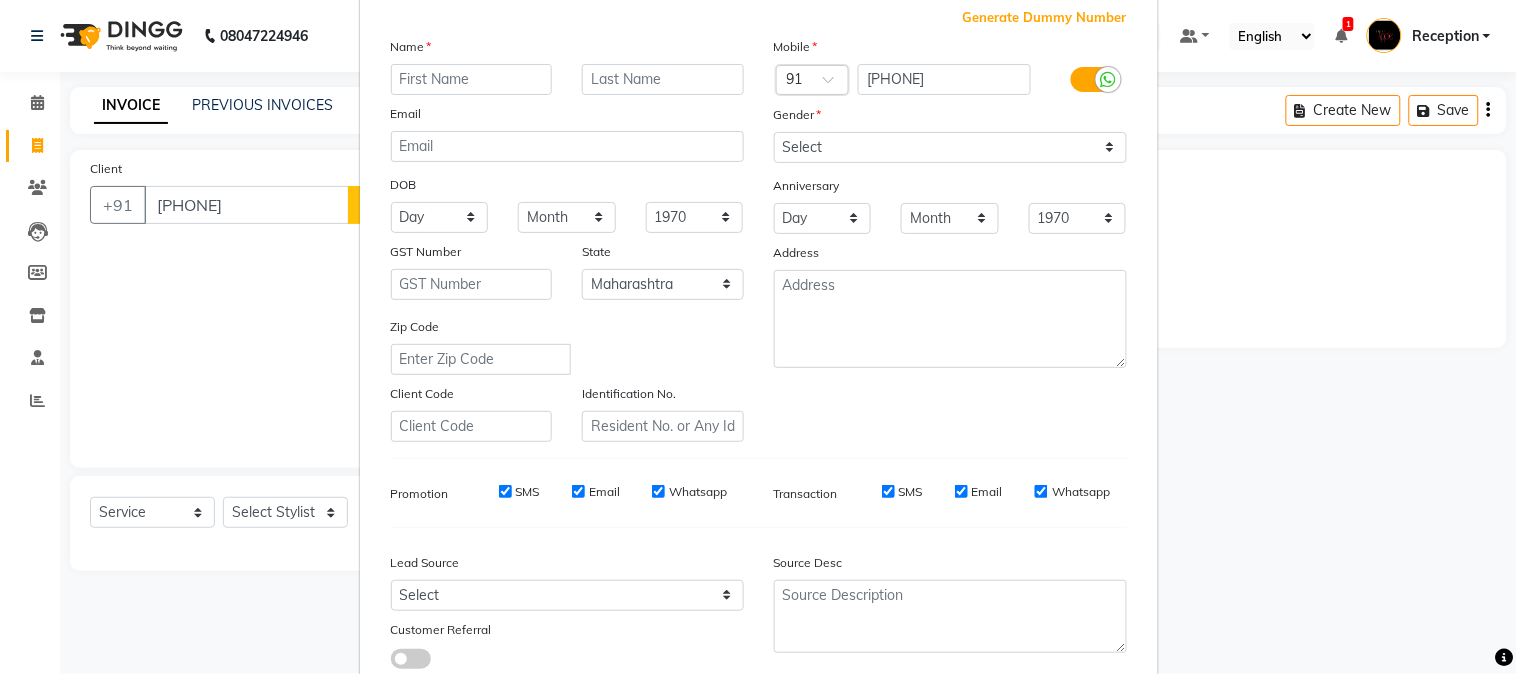 scroll, scrollTop: 250, scrollLeft: 0, axis: vertical 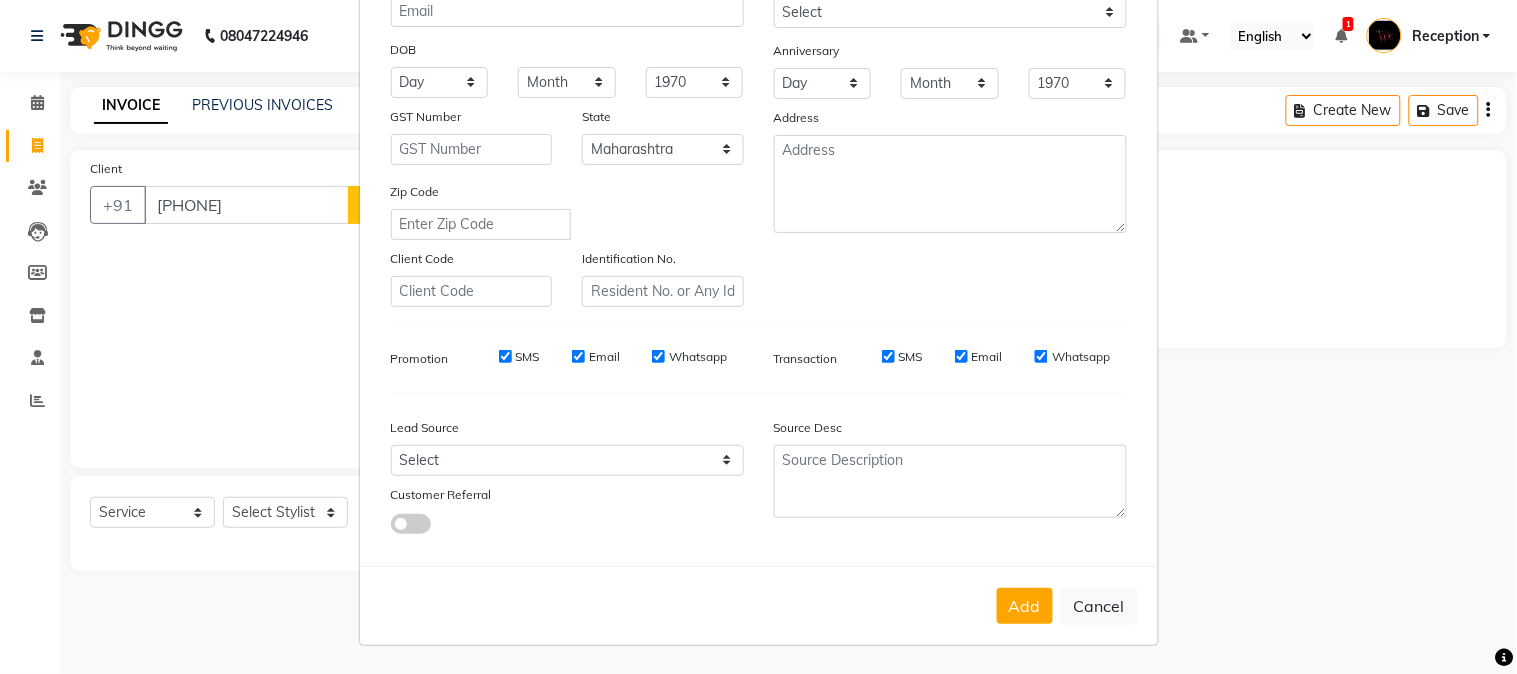 drag, startPoint x: 1105, startPoint y: 601, endPoint x: 794, endPoint y: 412, distance: 363.9258 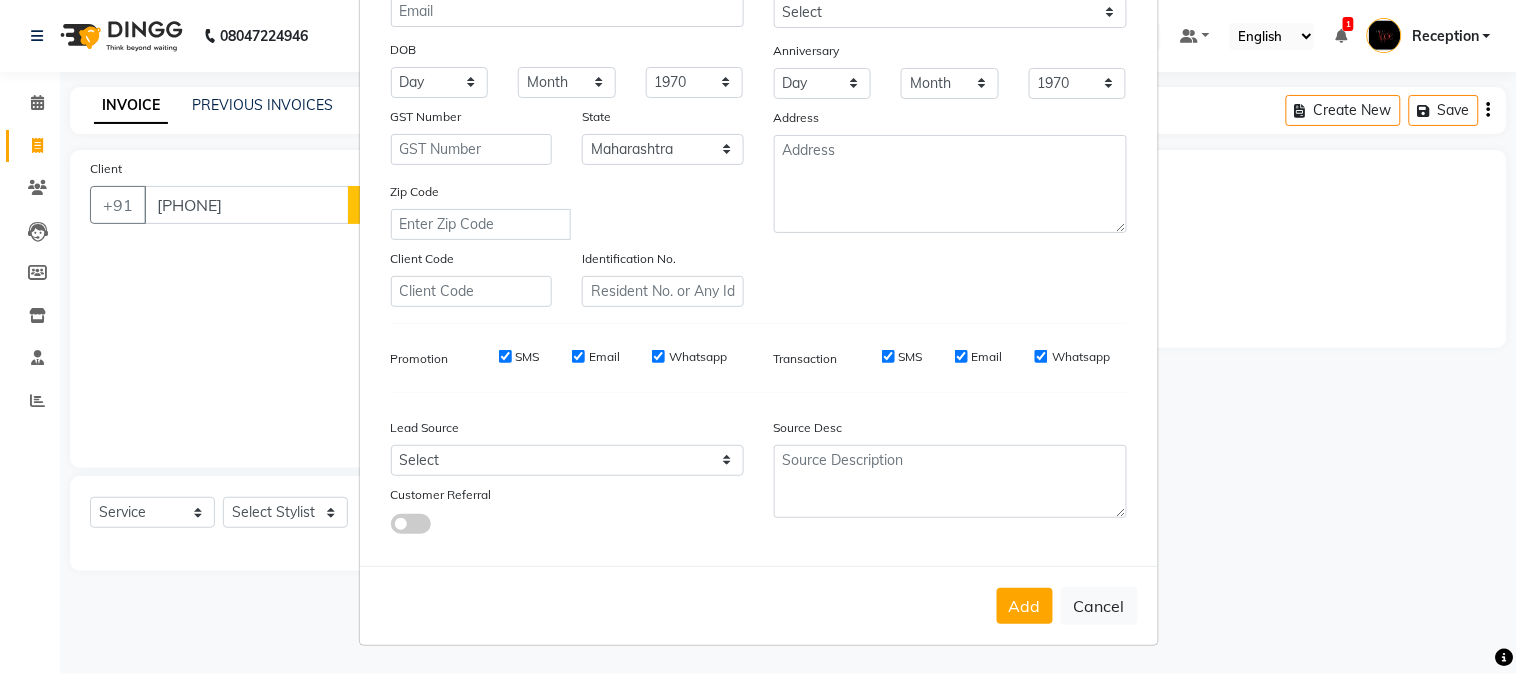 click on "Add   Cancel" at bounding box center [759, 605] 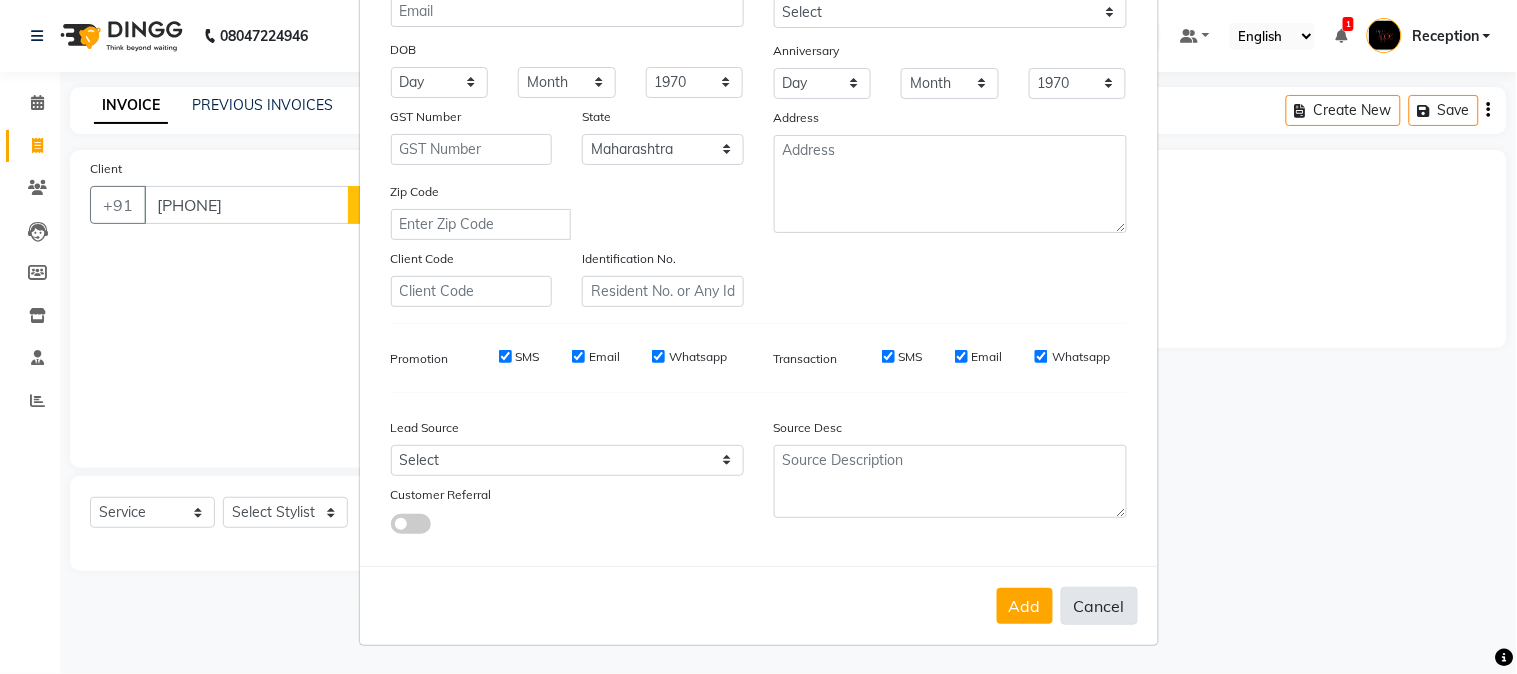 click on "Cancel" at bounding box center [1099, 606] 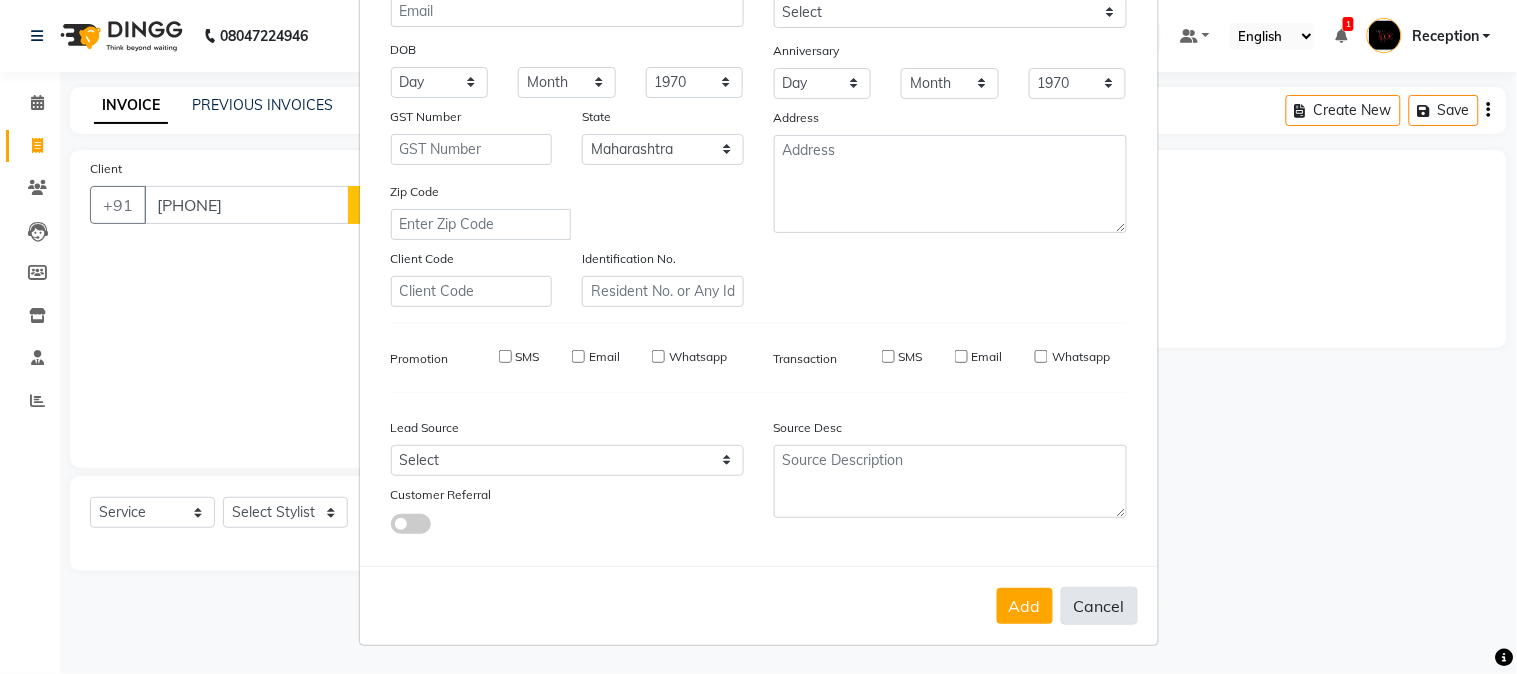 select 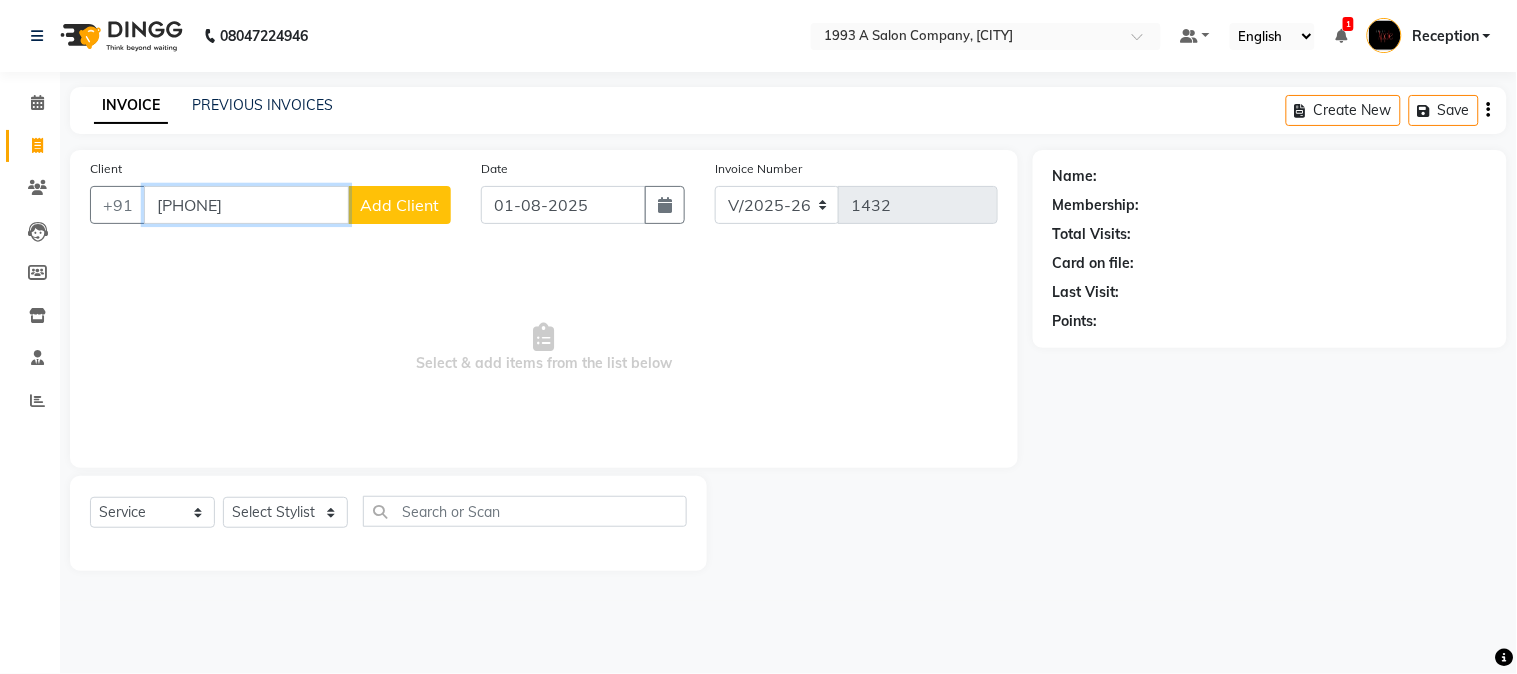 click on "[PHONE]" at bounding box center [246, 205] 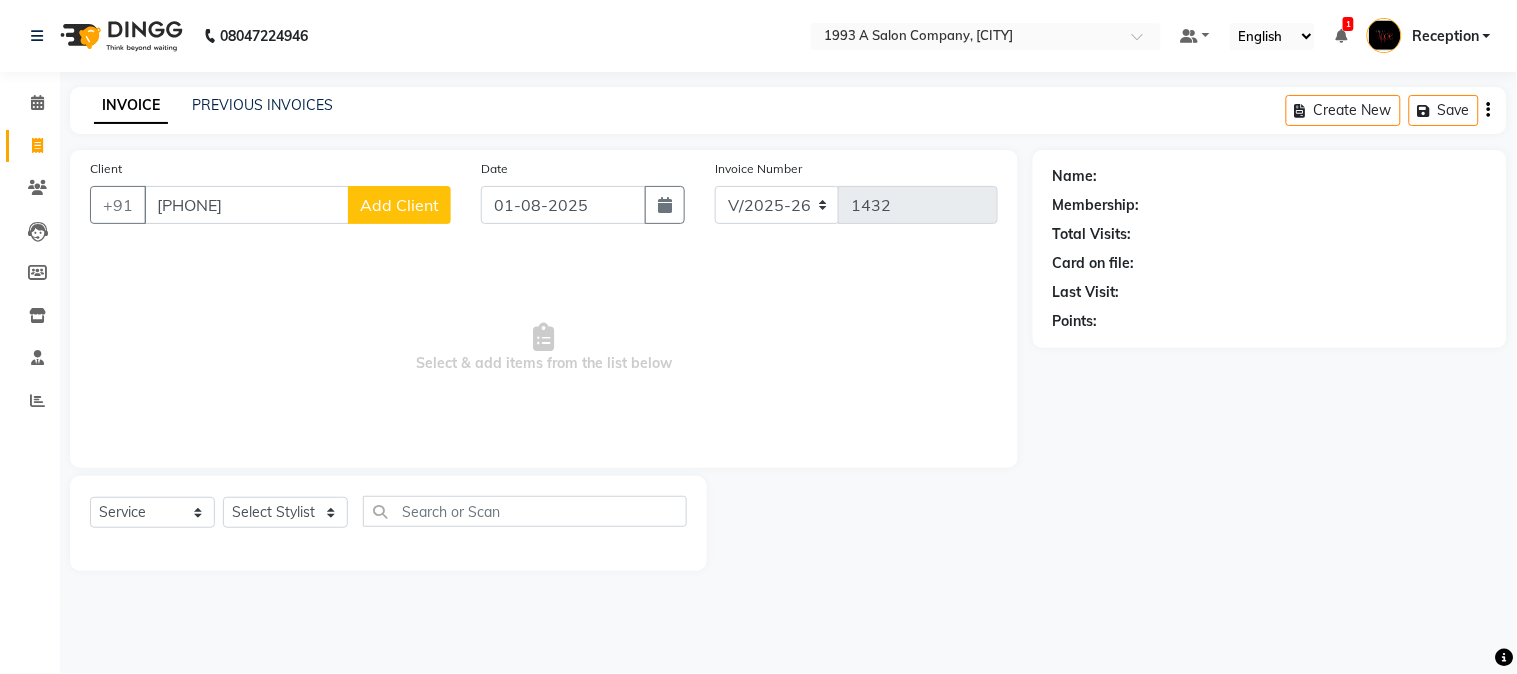 click on "Add Client" 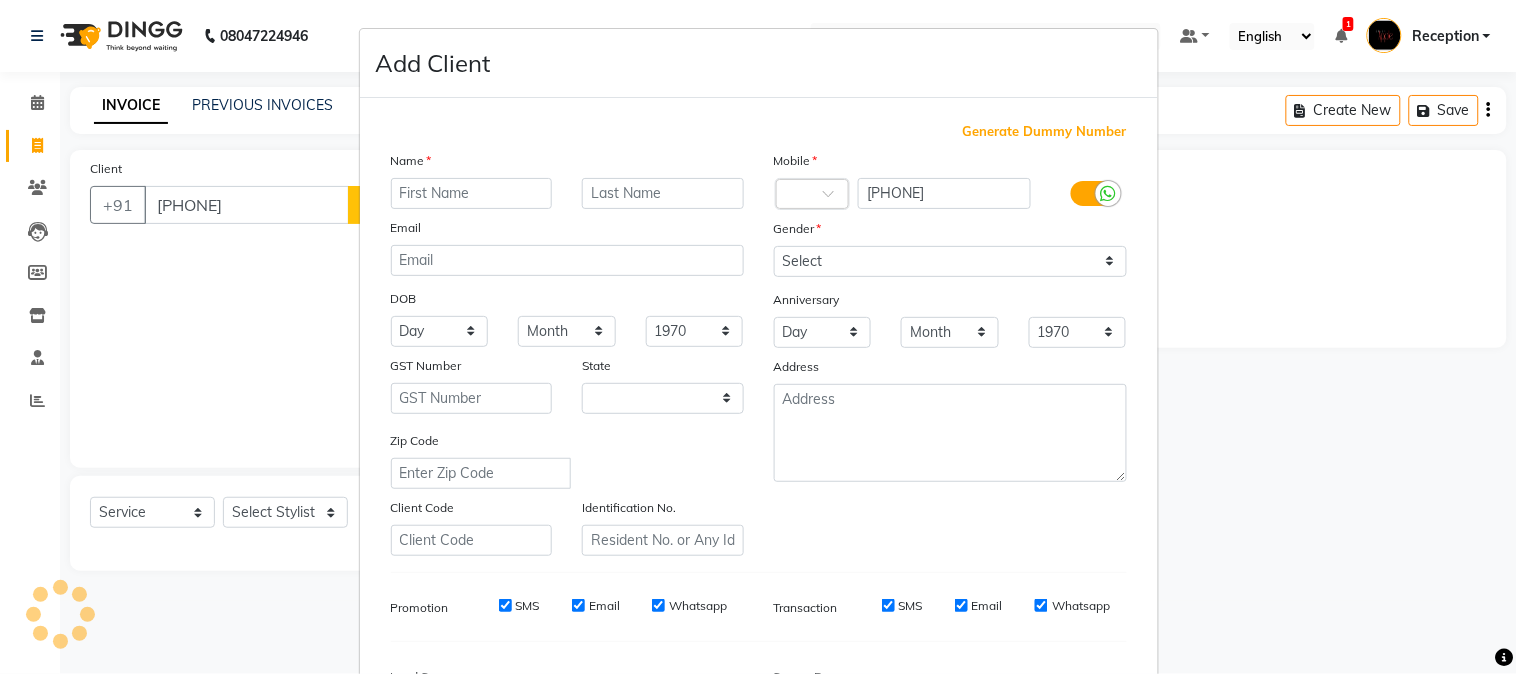 select on "22" 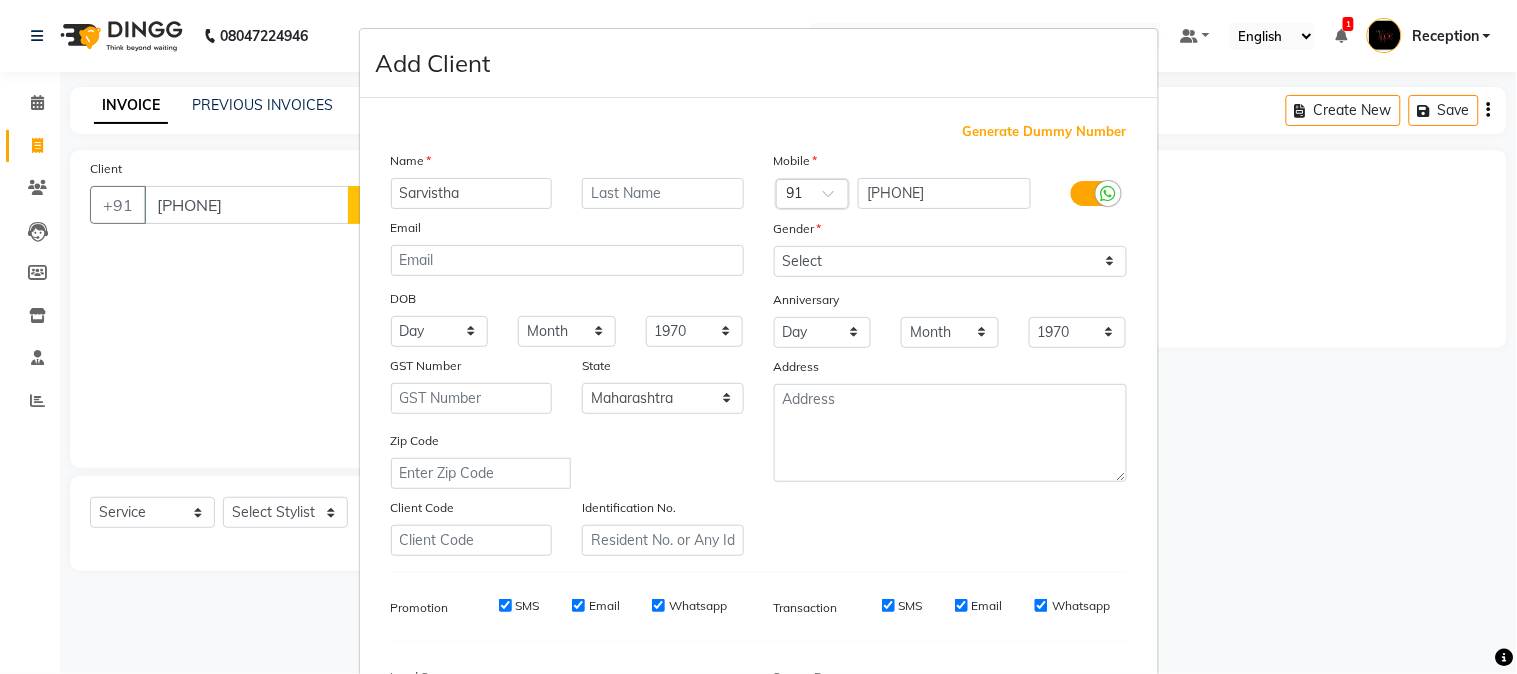 type on "Sarvistha" 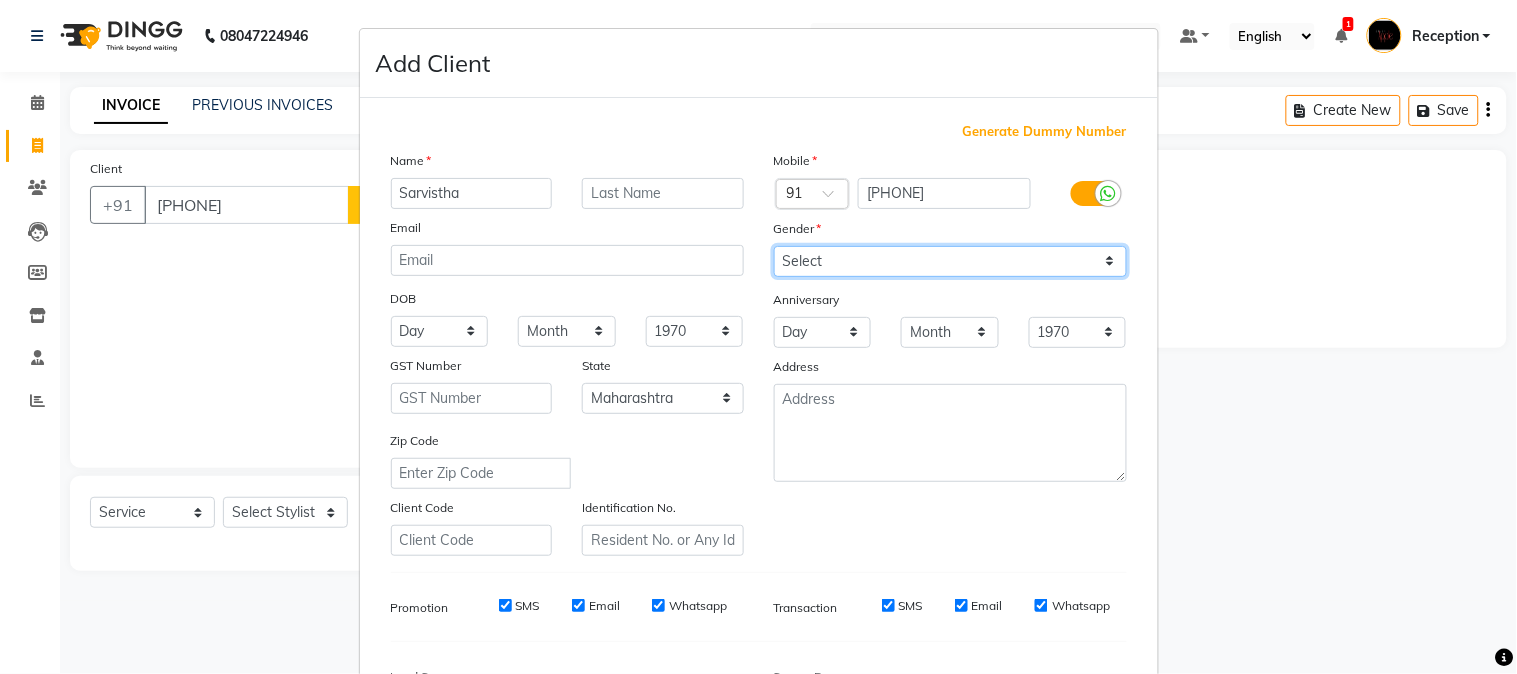 click on "Select Male Female Other Prefer Not To Say" at bounding box center (950, 261) 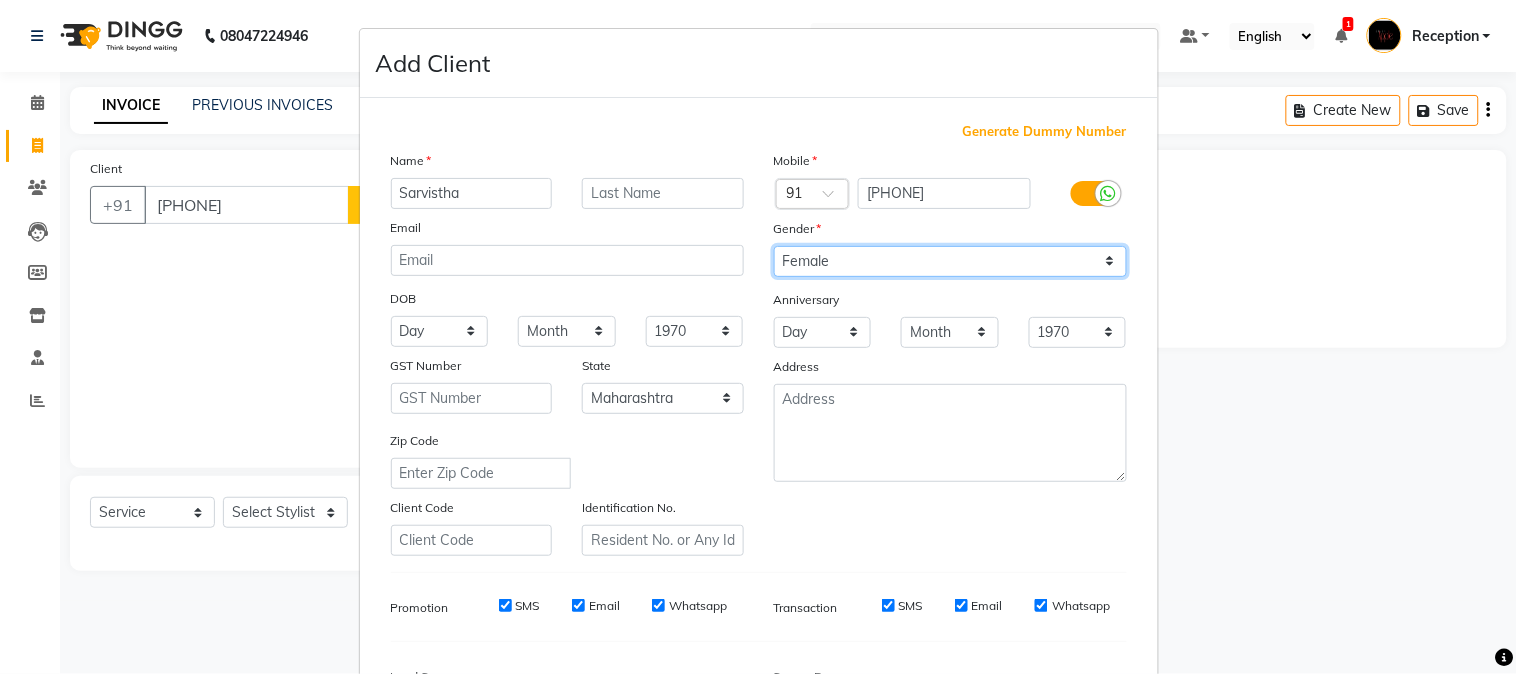 click on "Select Male Female Other Prefer Not To Say" at bounding box center (950, 261) 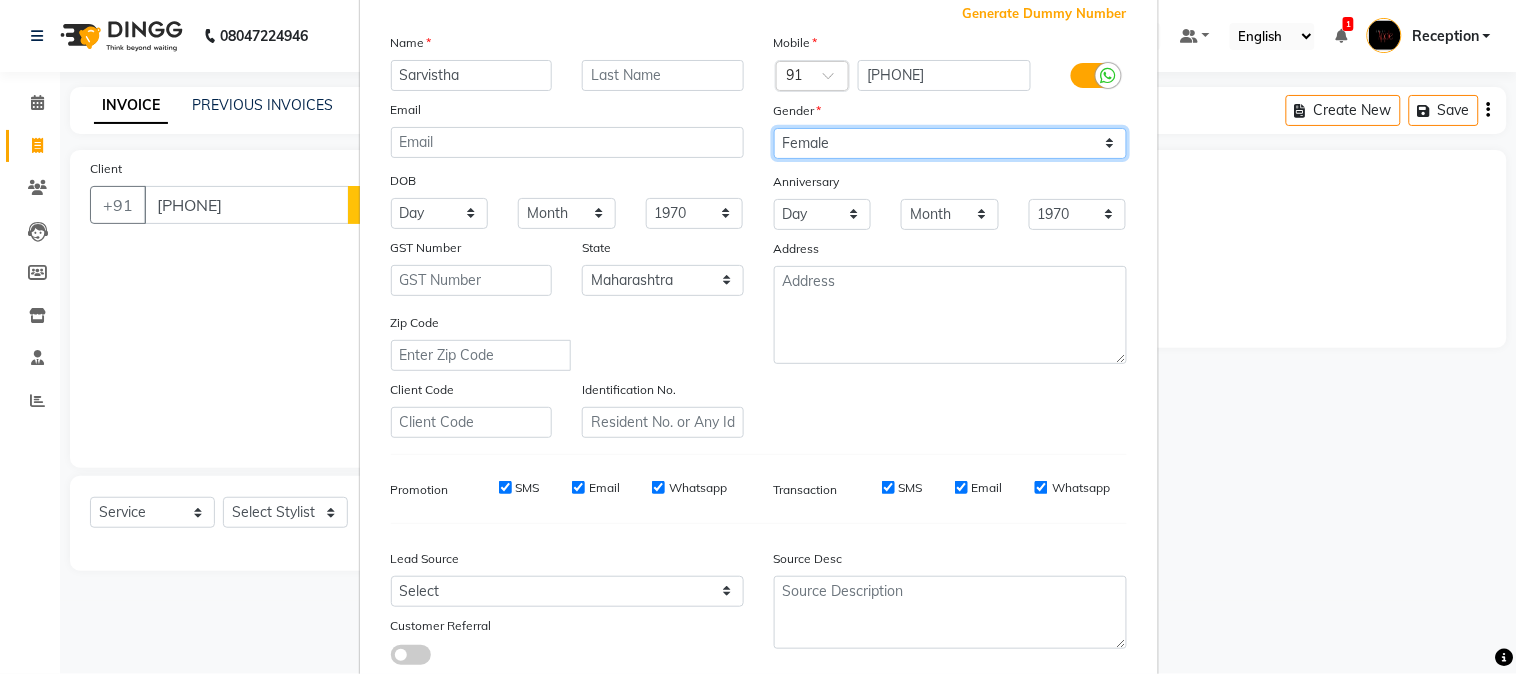 scroll, scrollTop: 250, scrollLeft: 0, axis: vertical 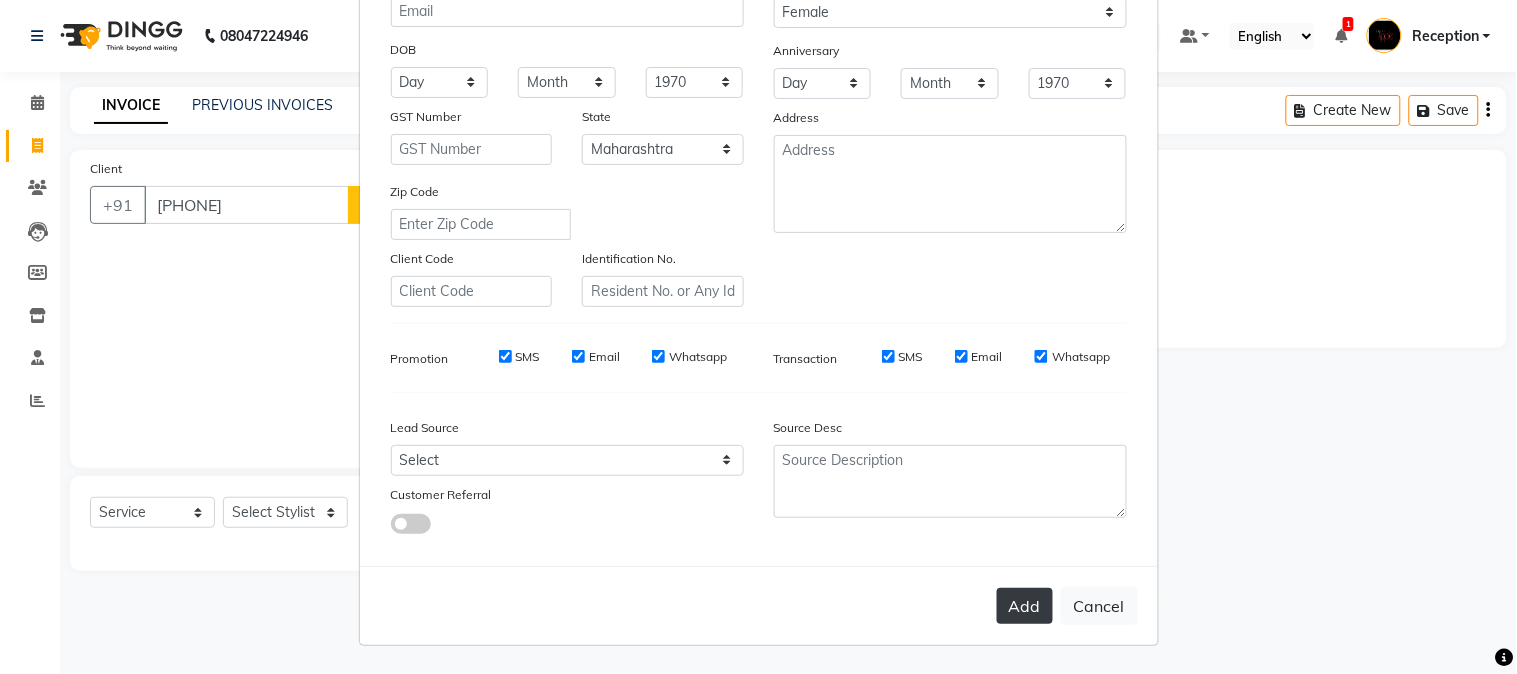 click on "Add" at bounding box center (1025, 606) 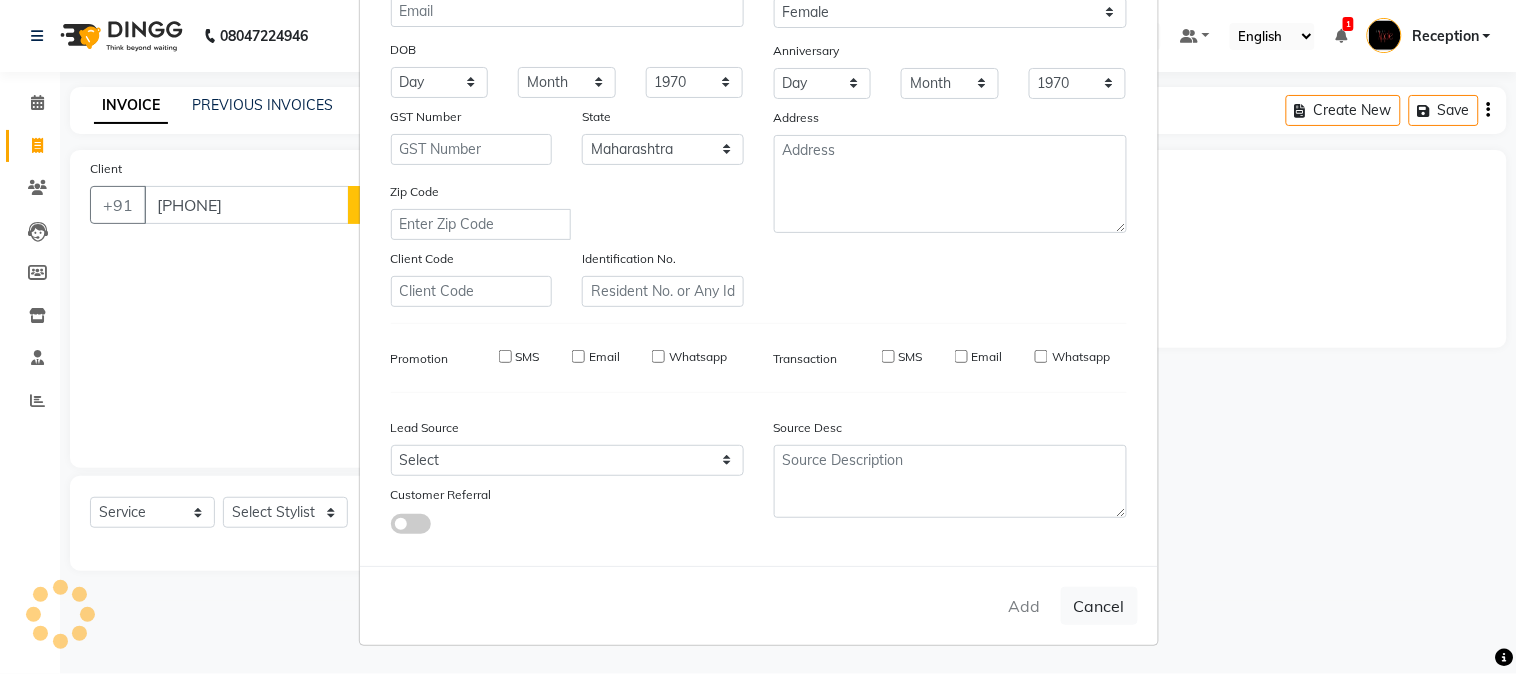 type 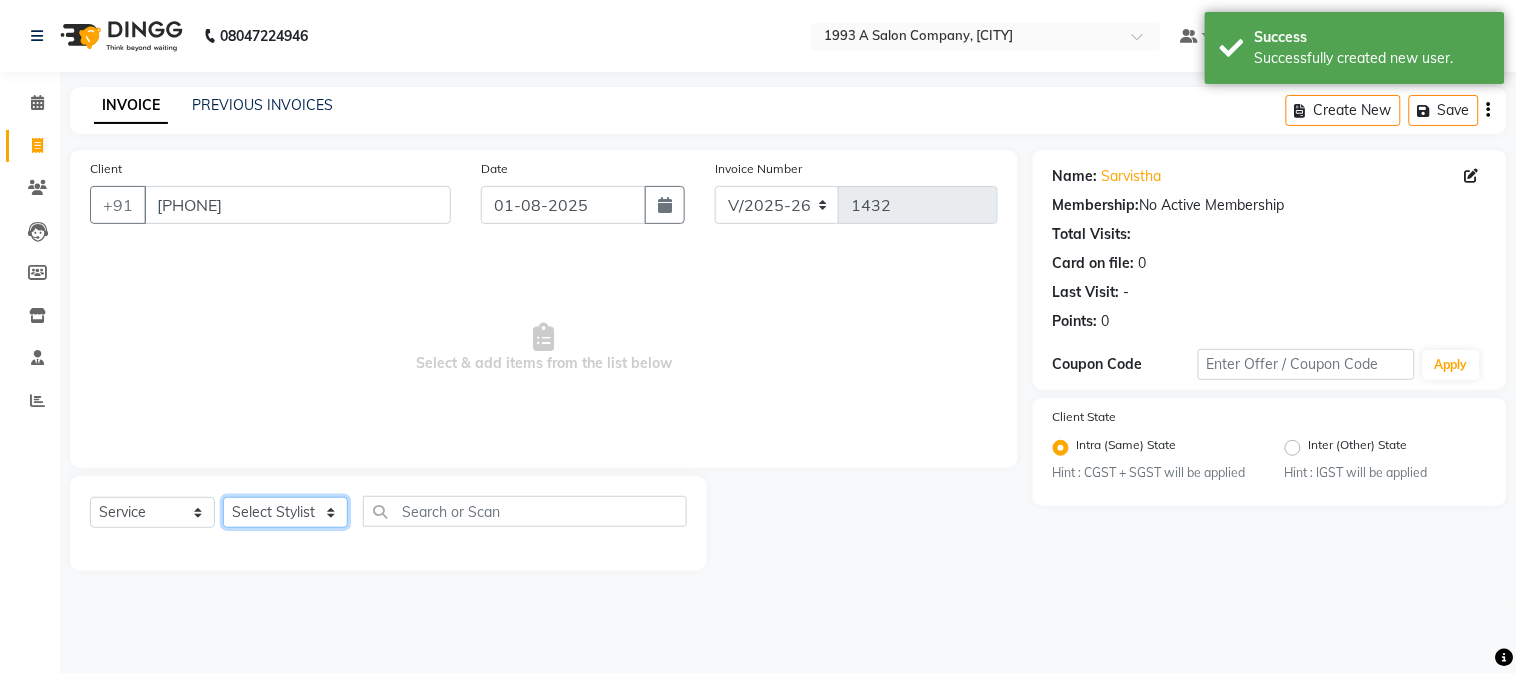 drag, startPoint x: 265, startPoint y: 518, endPoint x: 281, endPoint y: 507, distance: 19.416489 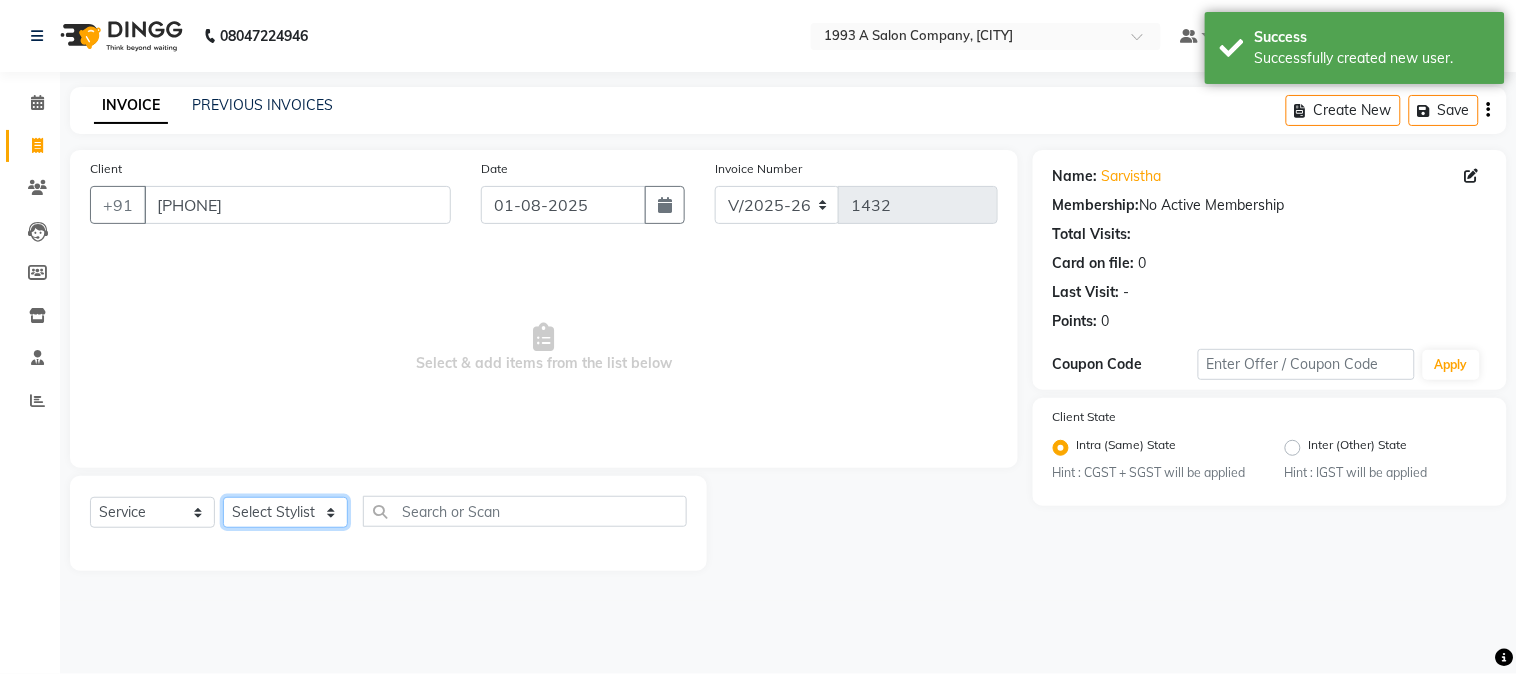 select on "86361" 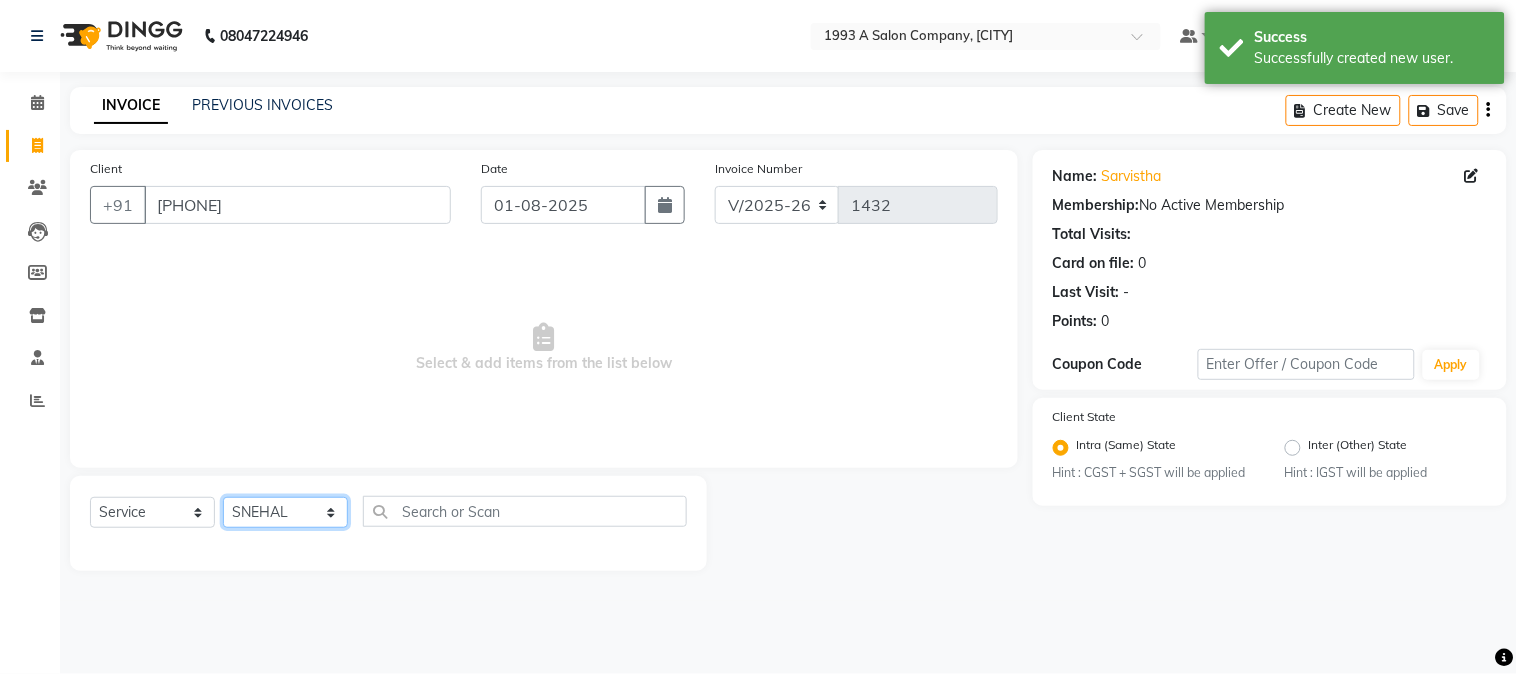 click on "Select Stylist [FIRST] [LAST], [FIRST] [LAST] [FIRST] [LAST] [FIRST] [LAST] [FIRST] [LAST] [FIRST] [LAST] [FIRST] [LAST]" 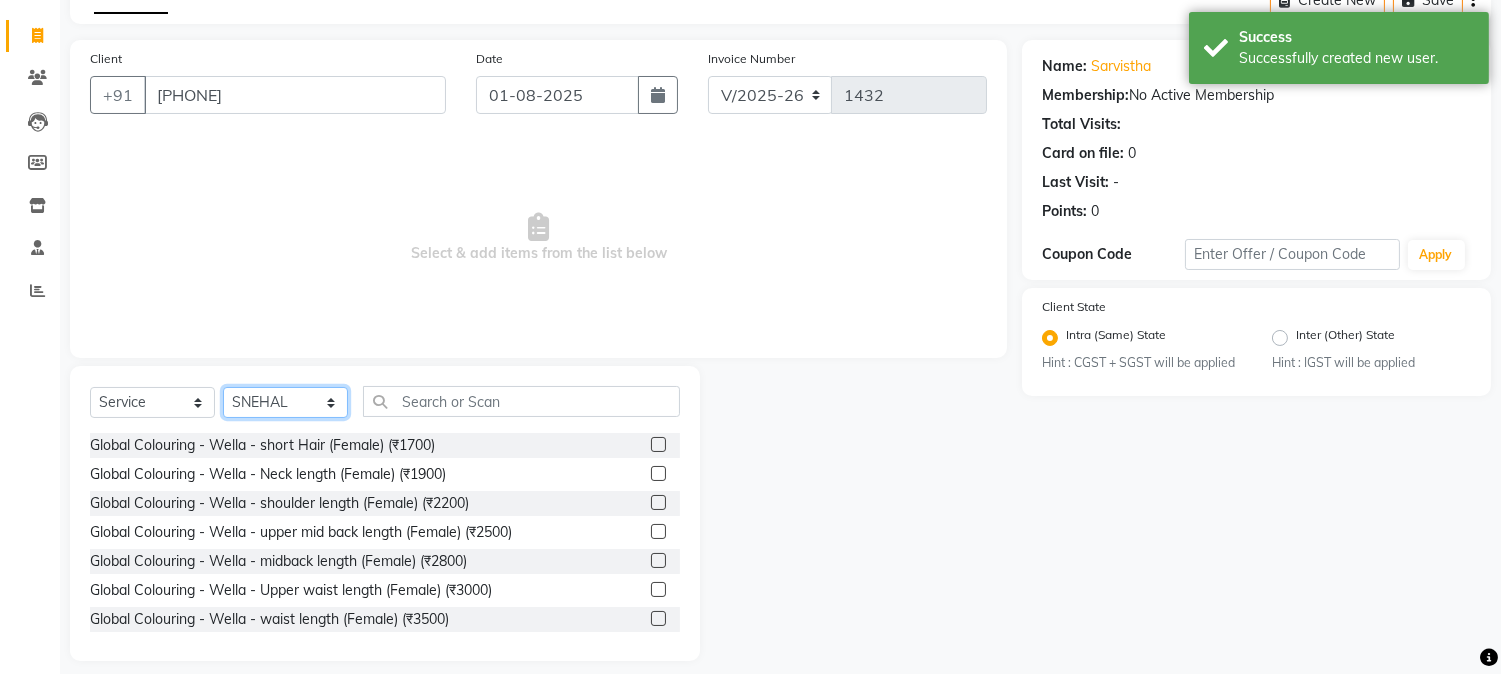 scroll, scrollTop: 126, scrollLeft: 0, axis: vertical 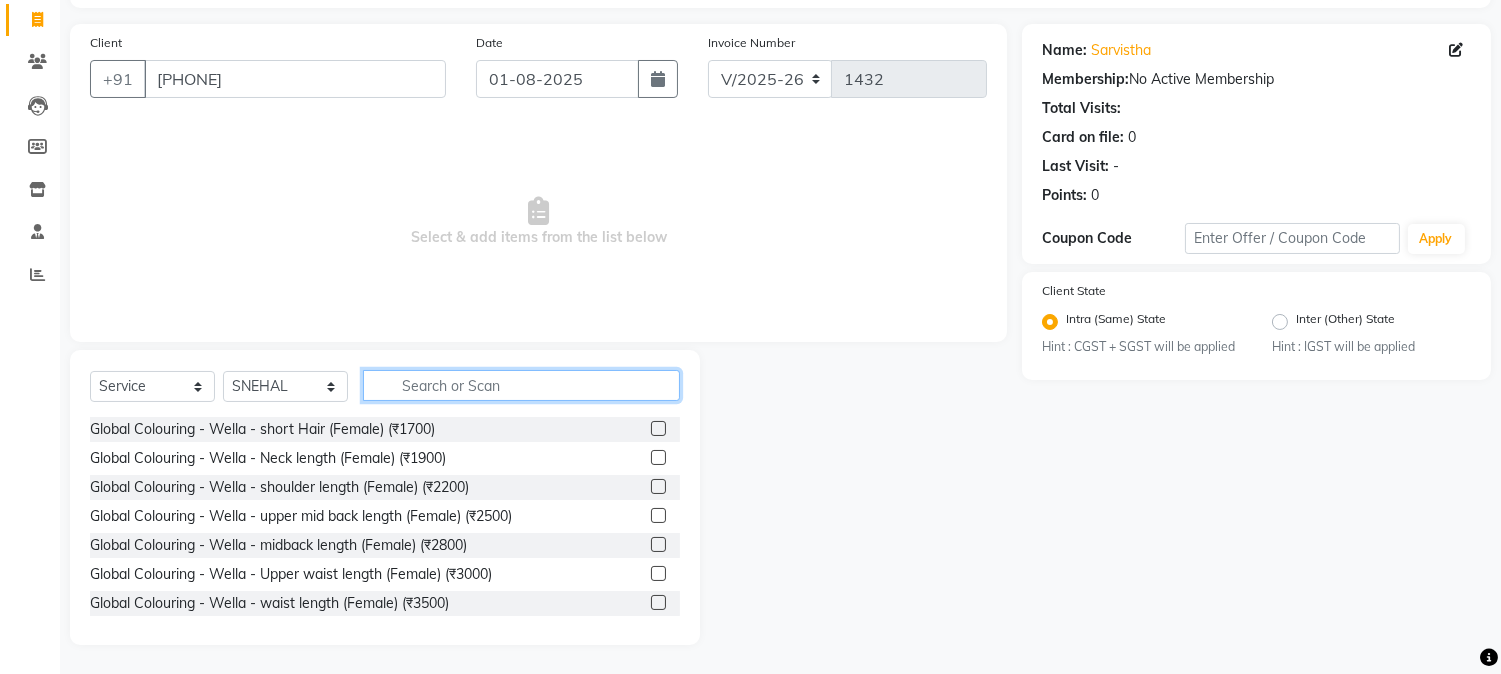 click 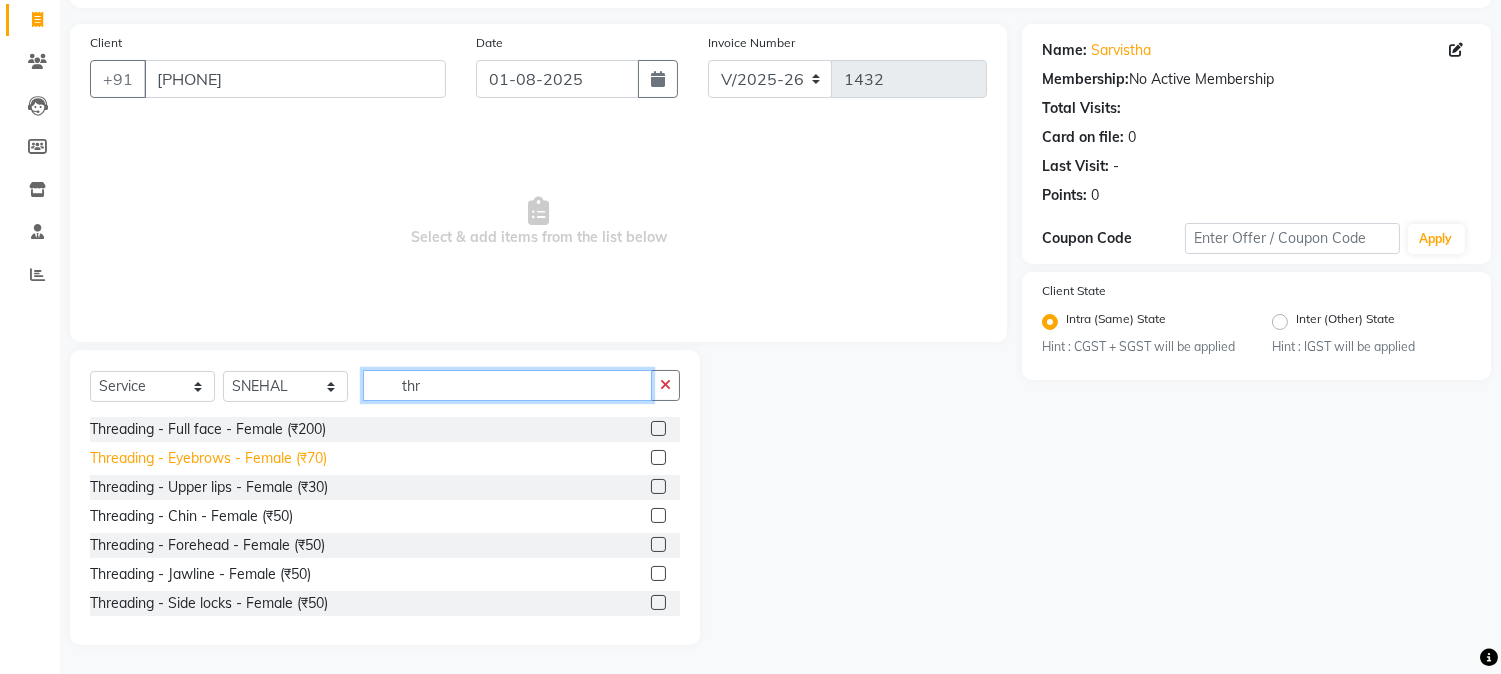 type on "thr" 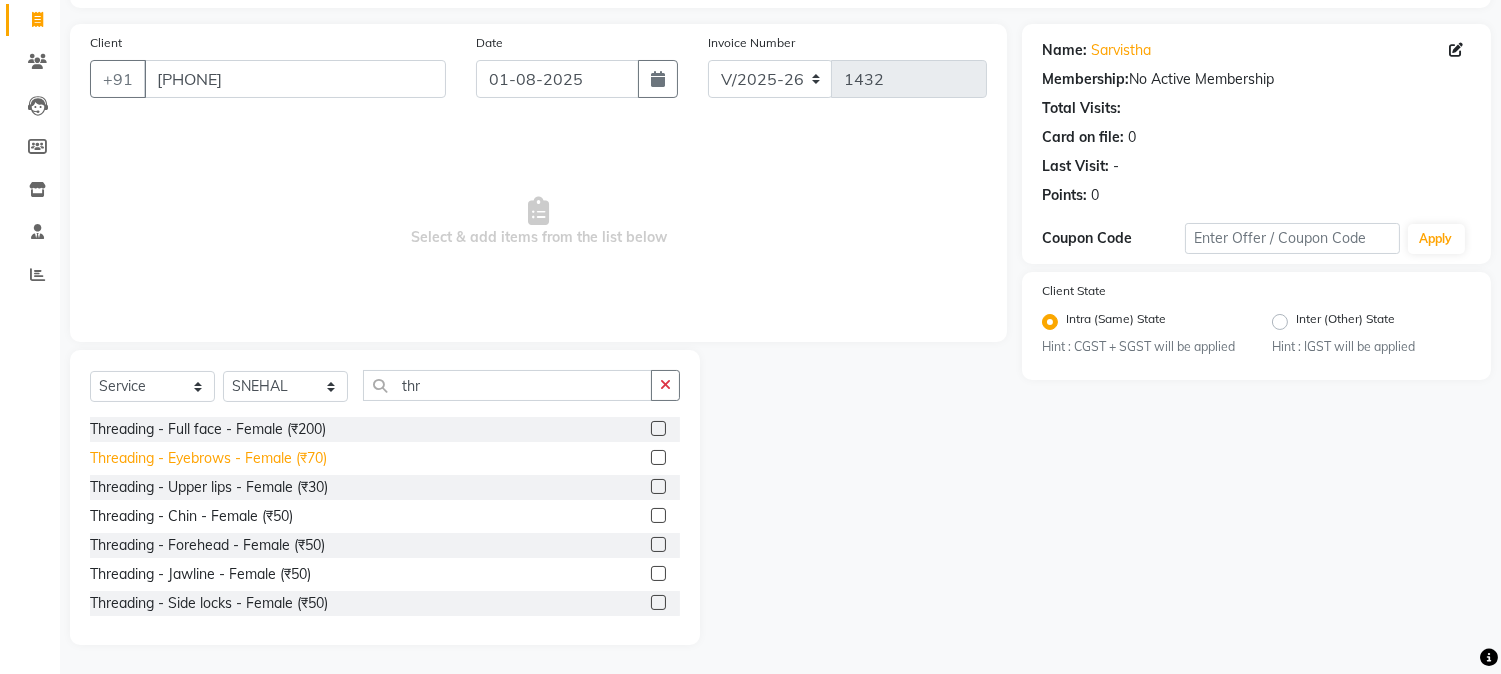 click on "Threading - Eyebrows - Female (₹70)" 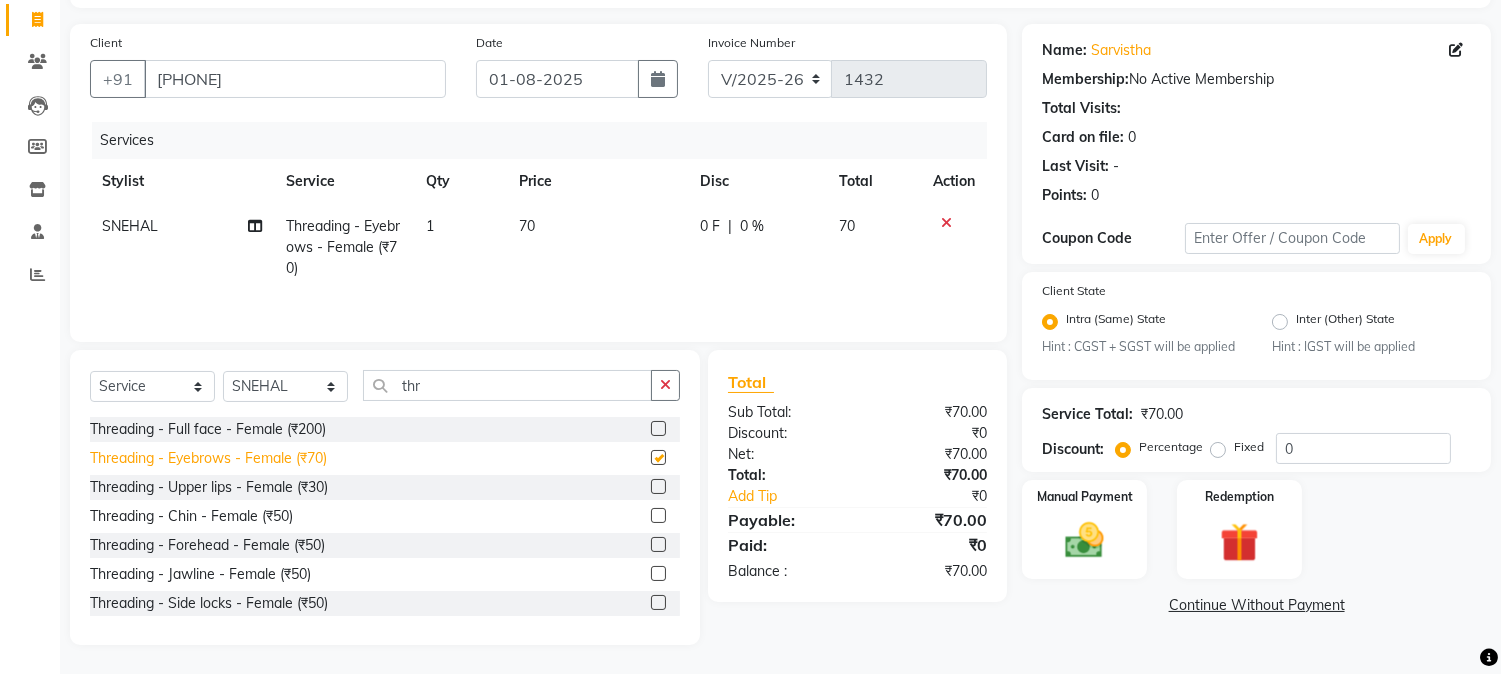 checkbox on "false" 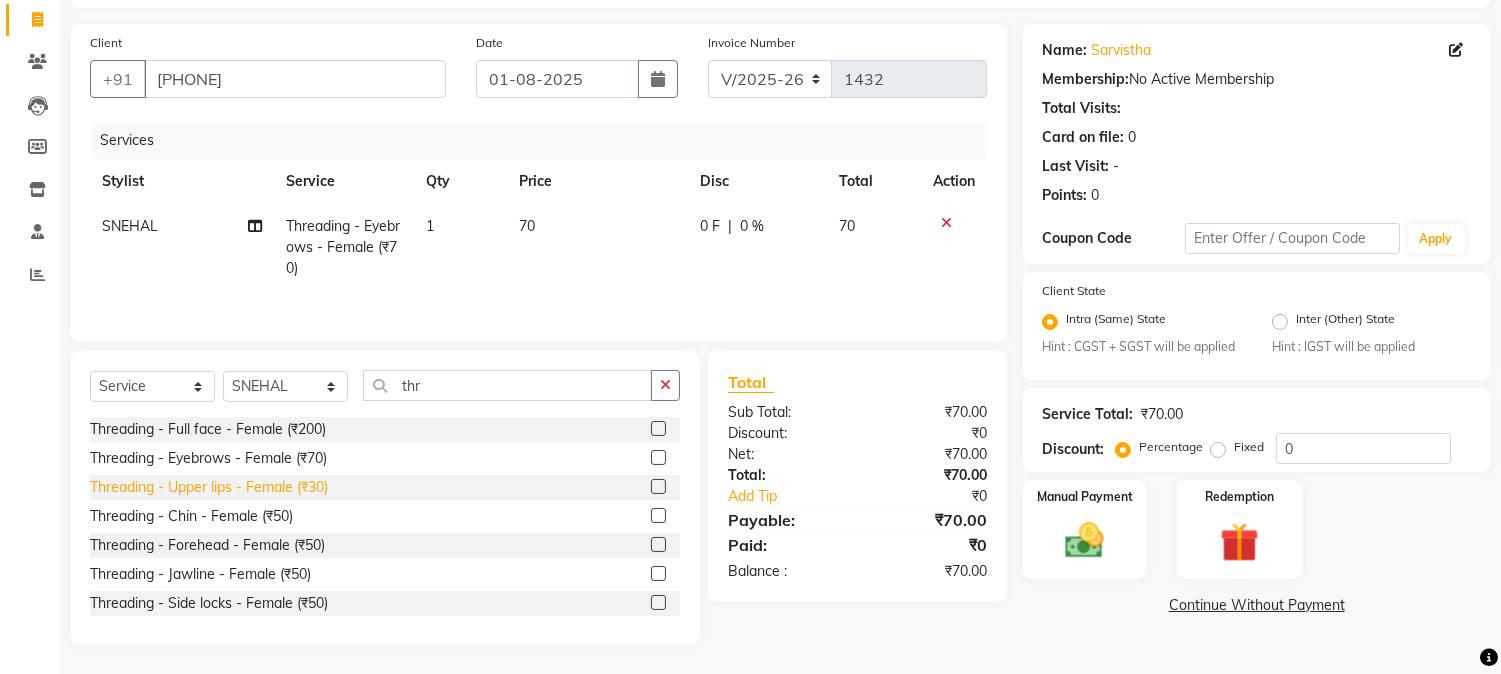 click on "Threading - Upper lips - Female (₹30)" 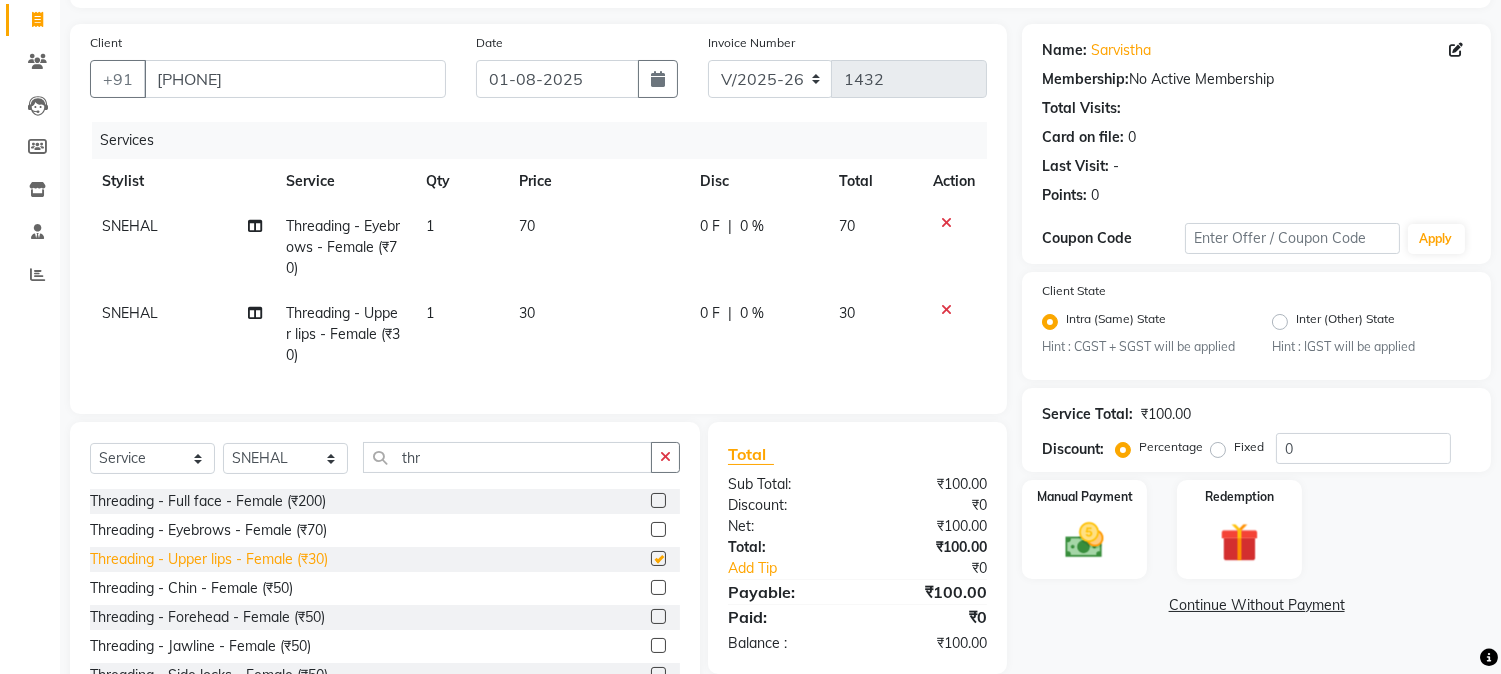 checkbox on "false" 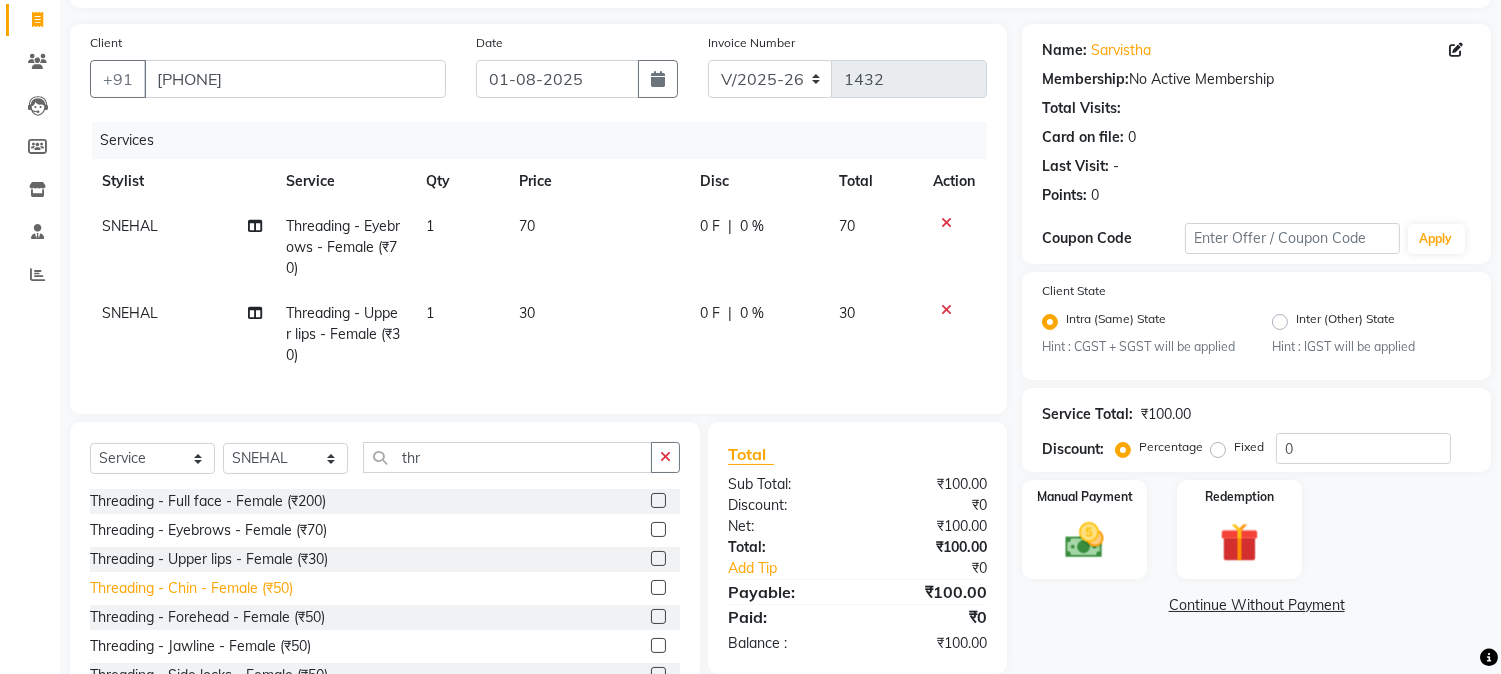 click on "Threading - Chin - Female (₹50)" 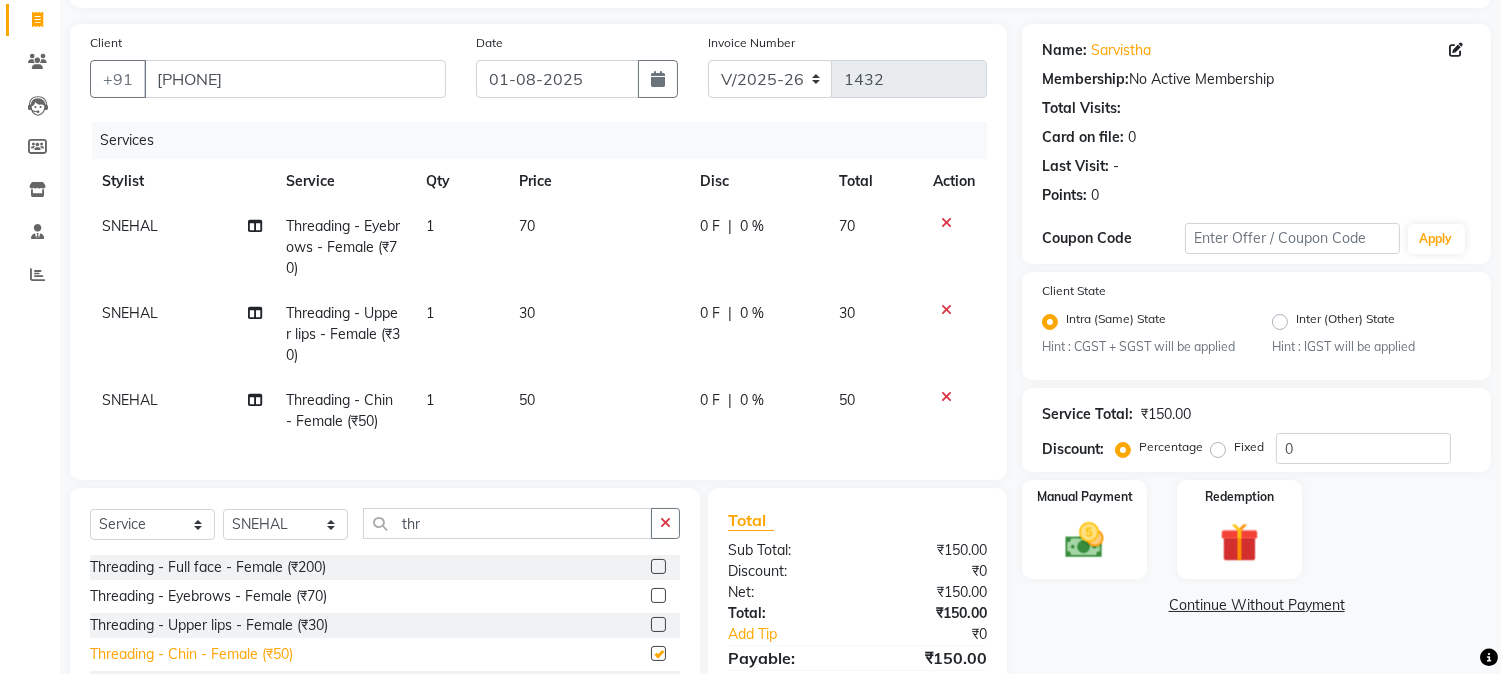 checkbox on "false" 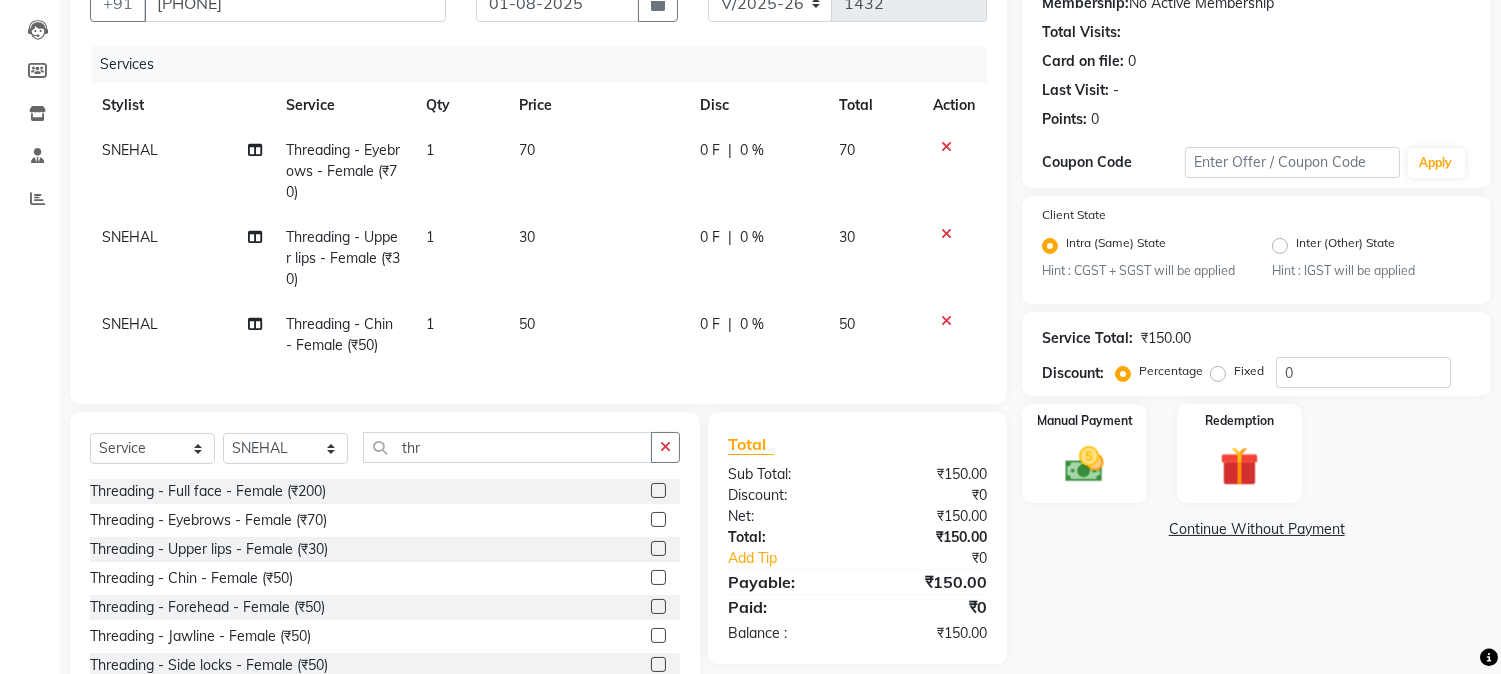 scroll, scrollTop: 281, scrollLeft: 0, axis: vertical 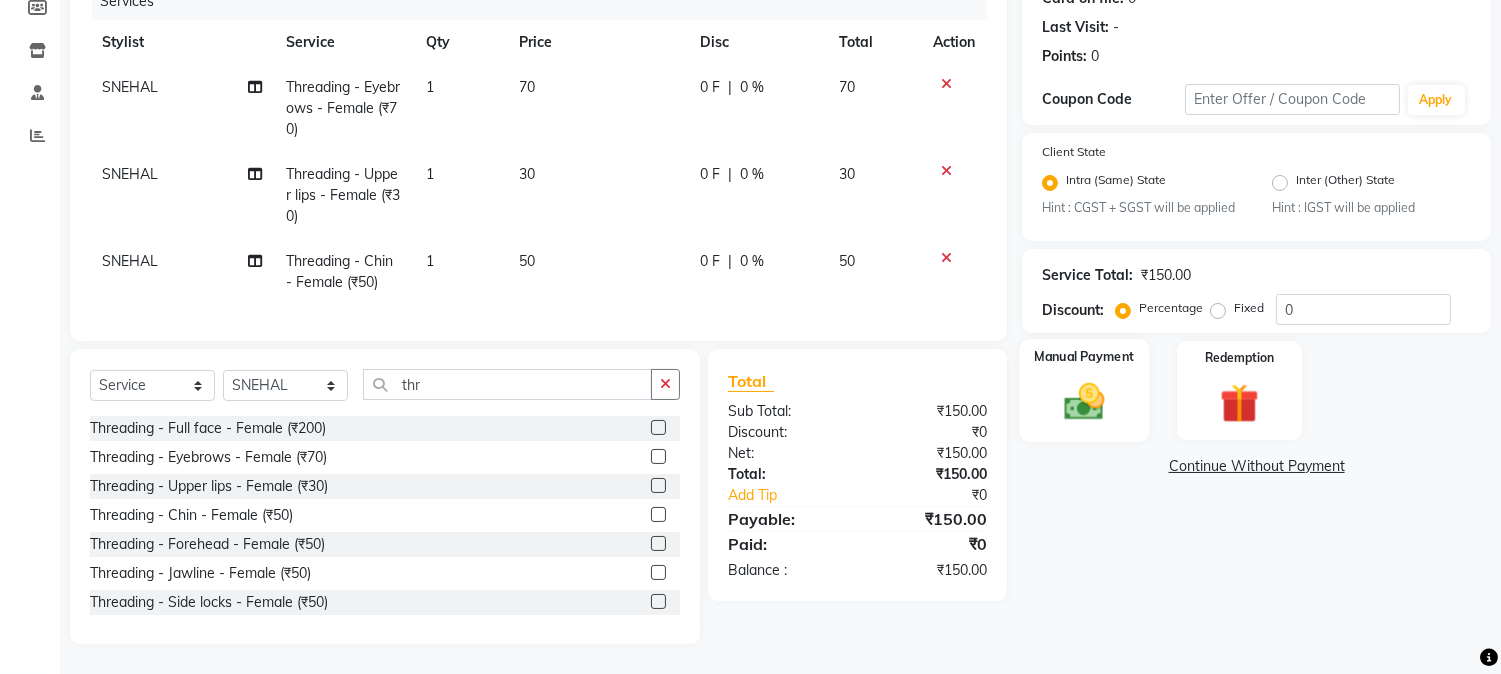 click 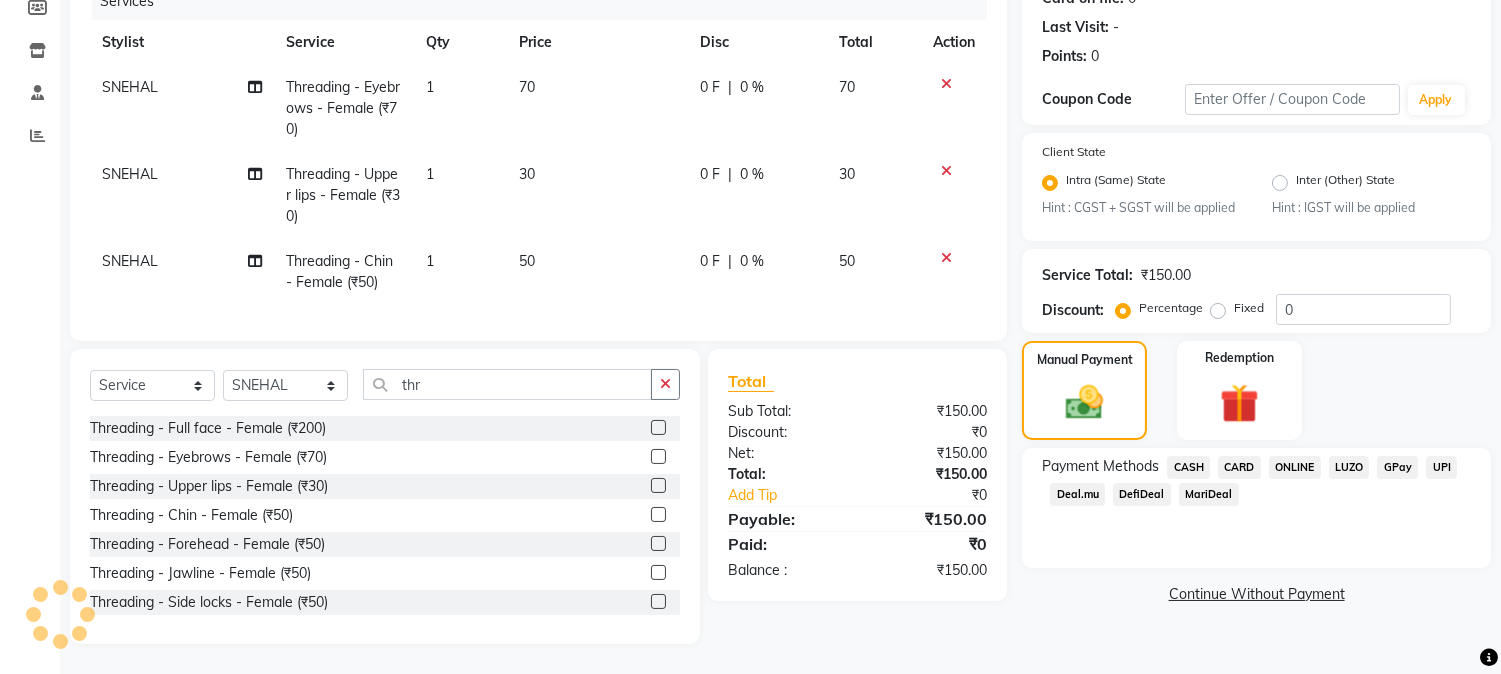 click on "ONLINE" 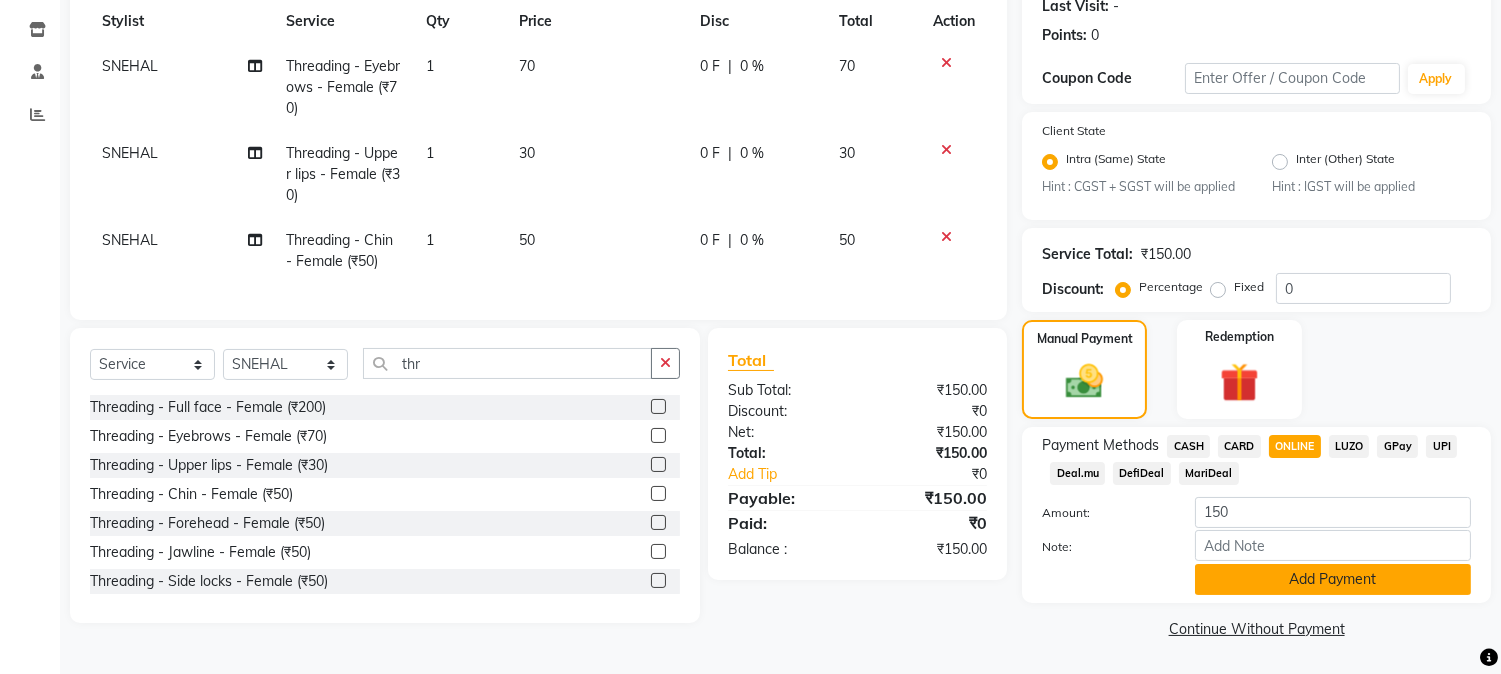 click on "Add Payment" 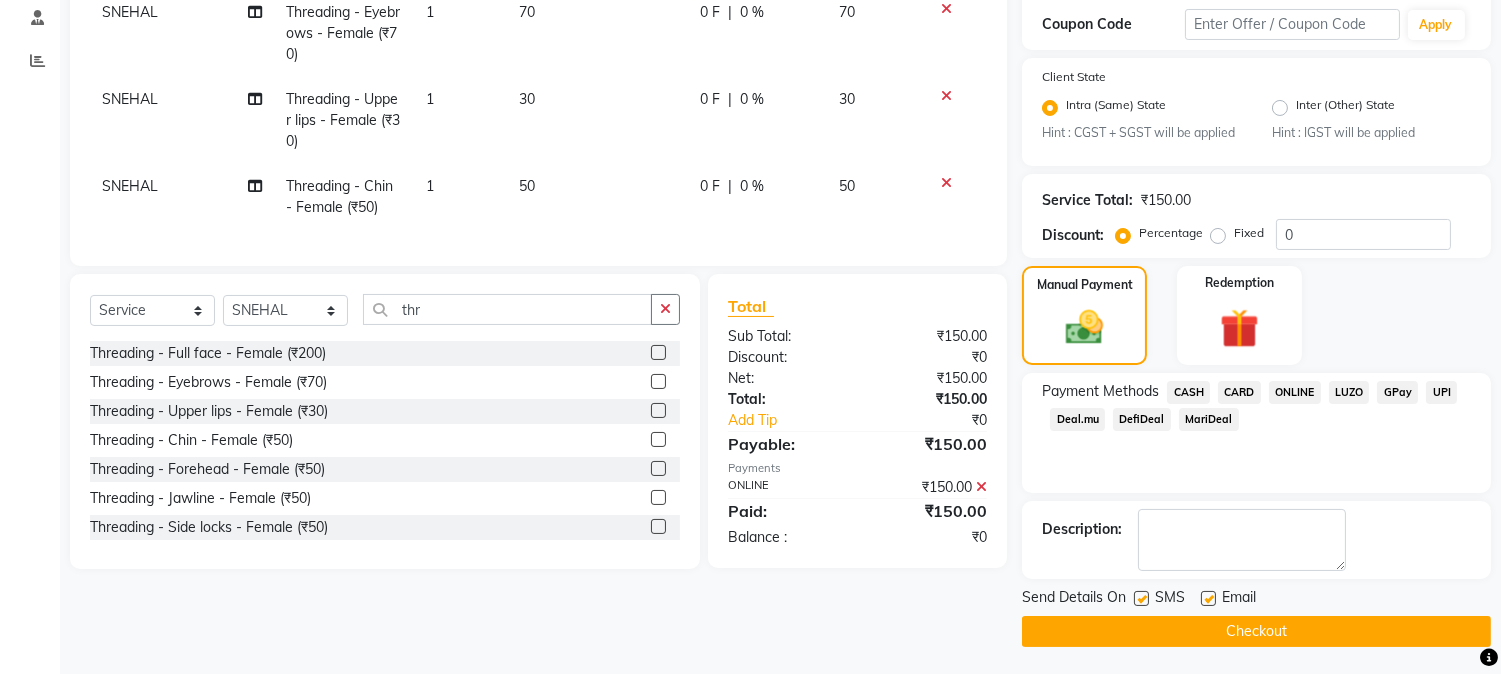 scroll, scrollTop: 343, scrollLeft: 0, axis: vertical 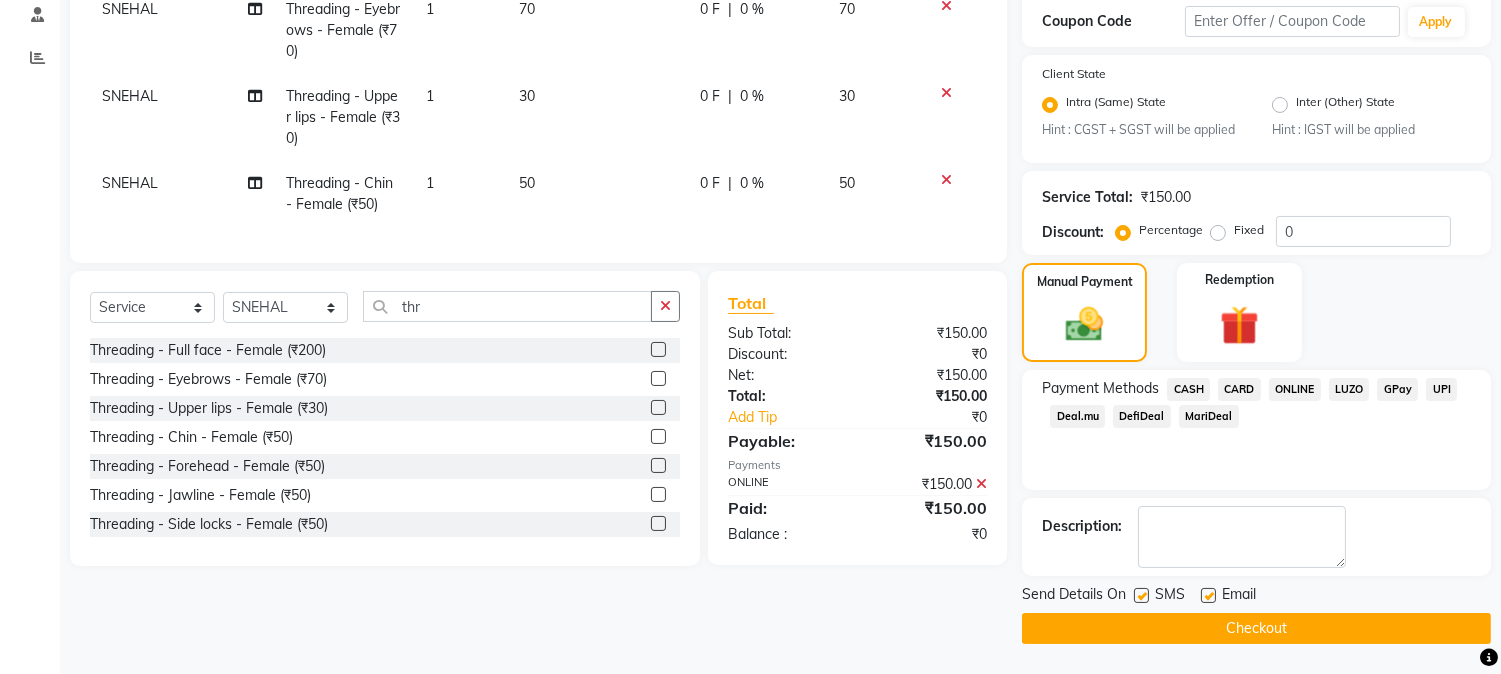click on "Checkout" 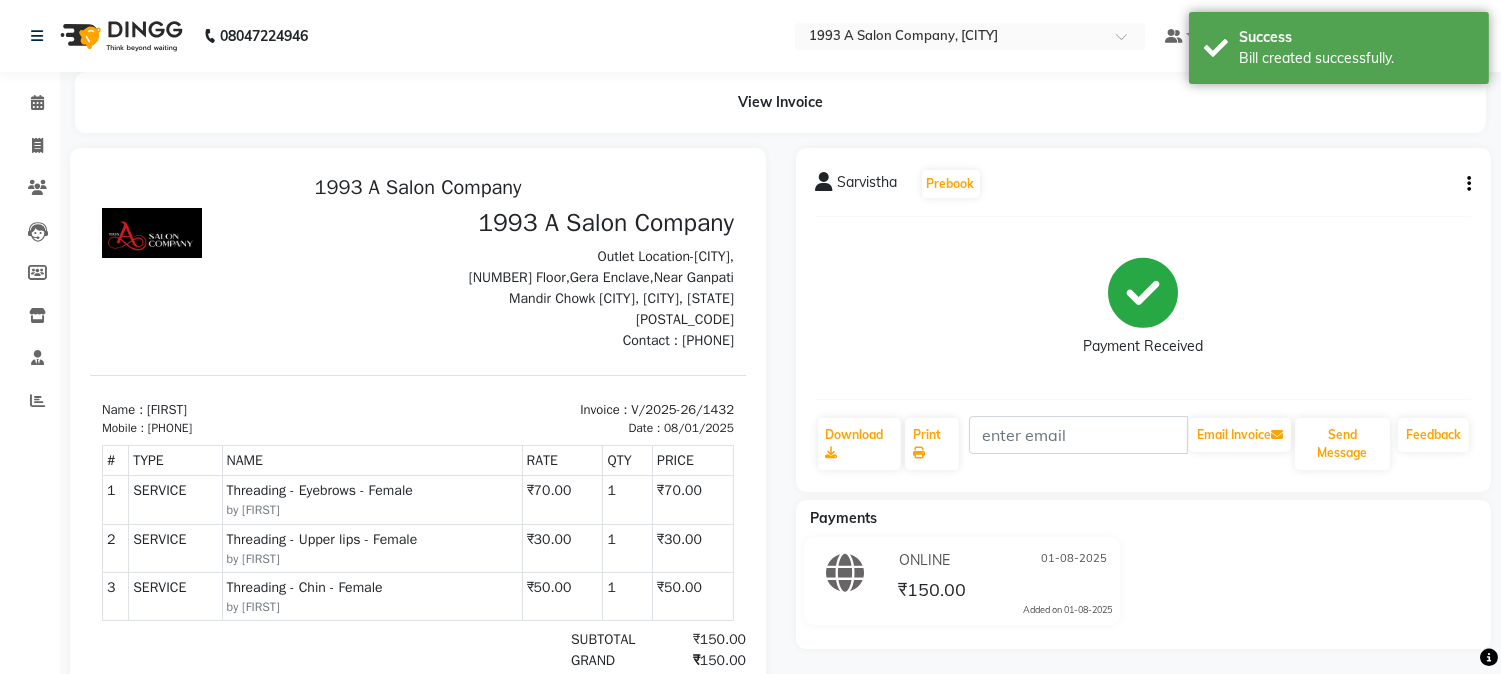 scroll, scrollTop: 0, scrollLeft: 0, axis: both 